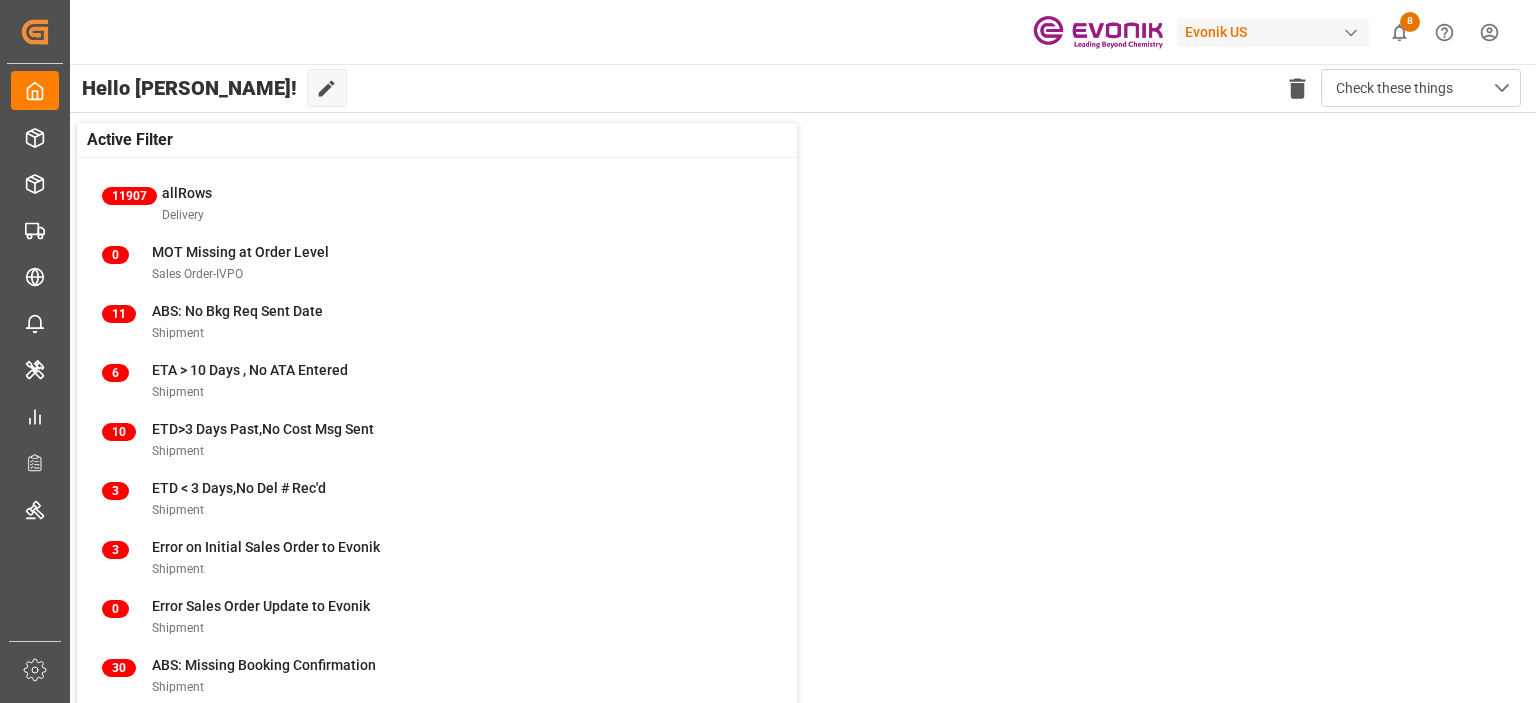 scroll, scrollTop: 0, scrollLeft: 0, axis: both 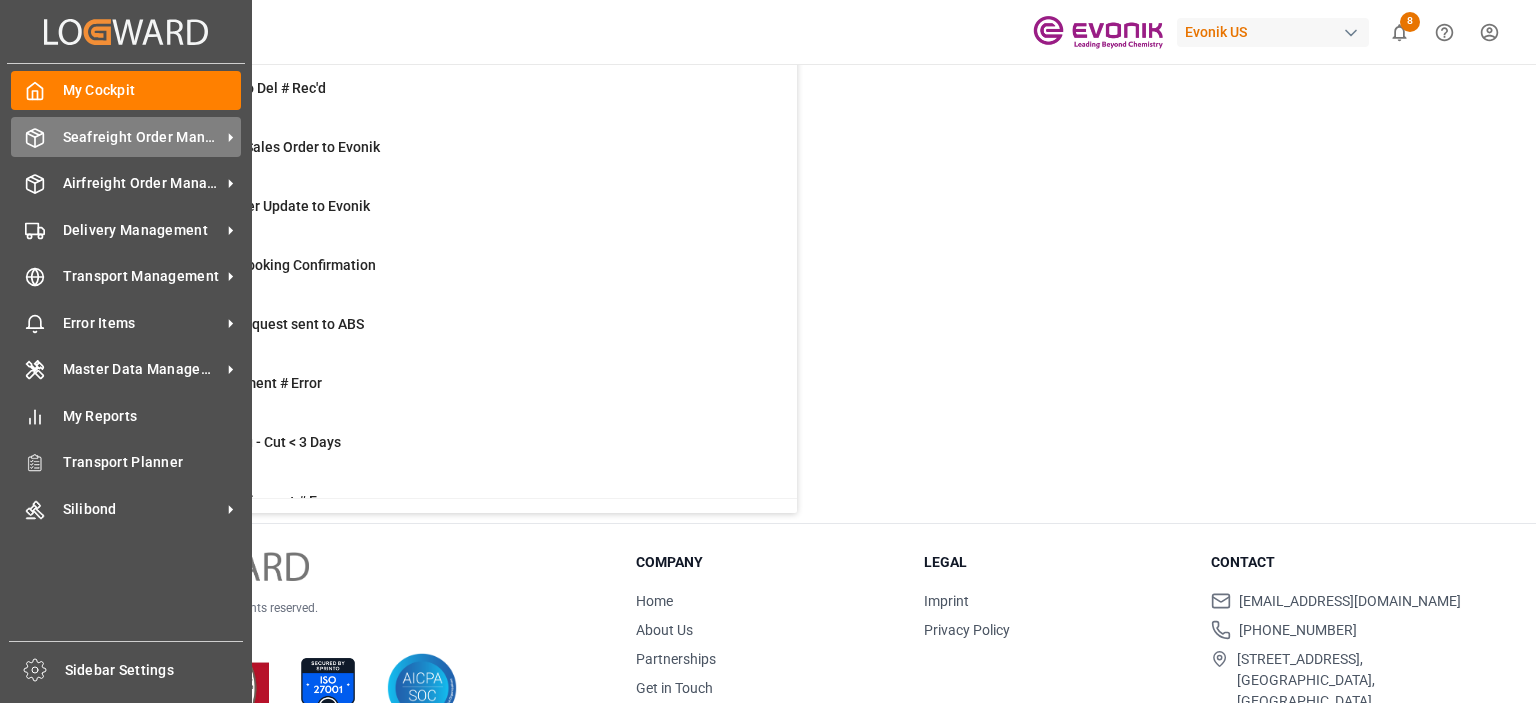 click on "Seafreight Order Management" at bounding box center (142, 137) 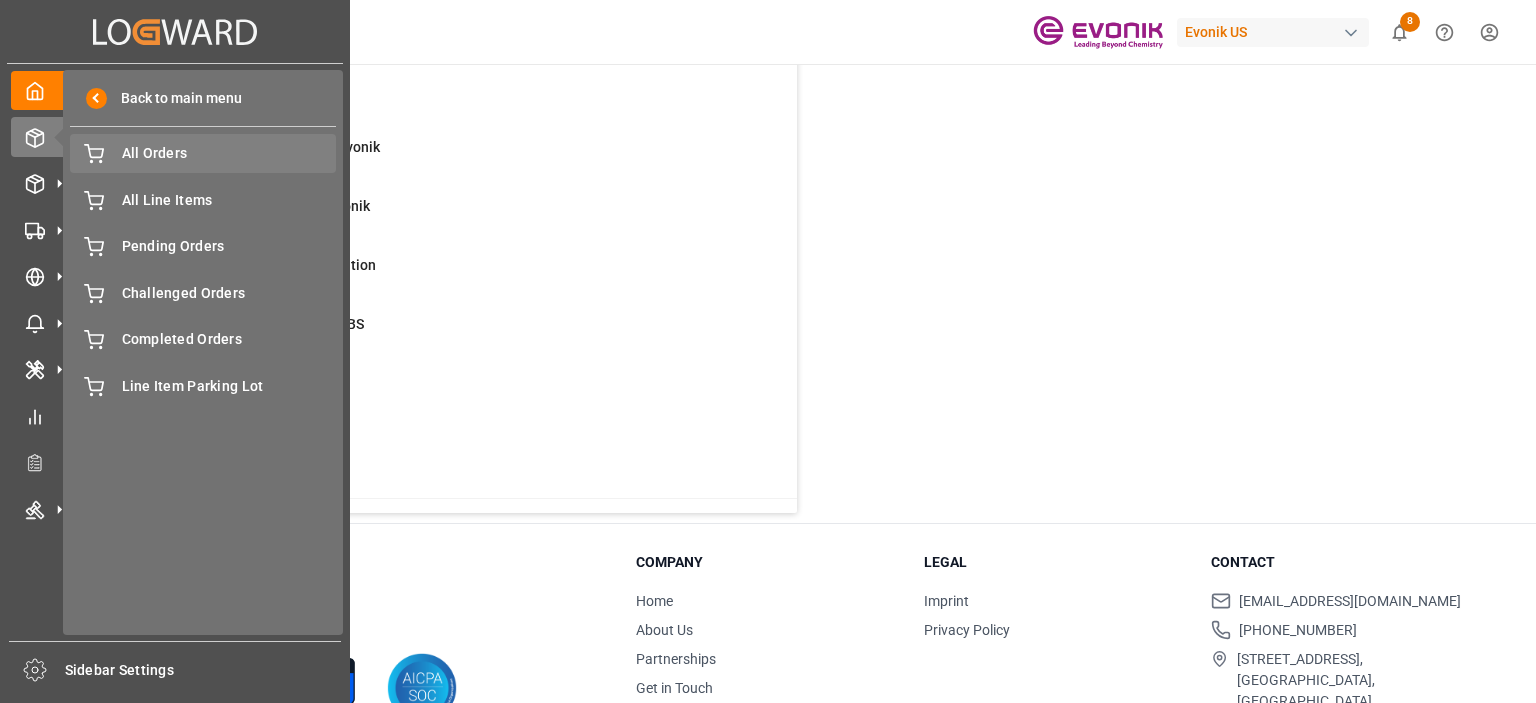 click on "All Orders" at bounding box center (229, 153) 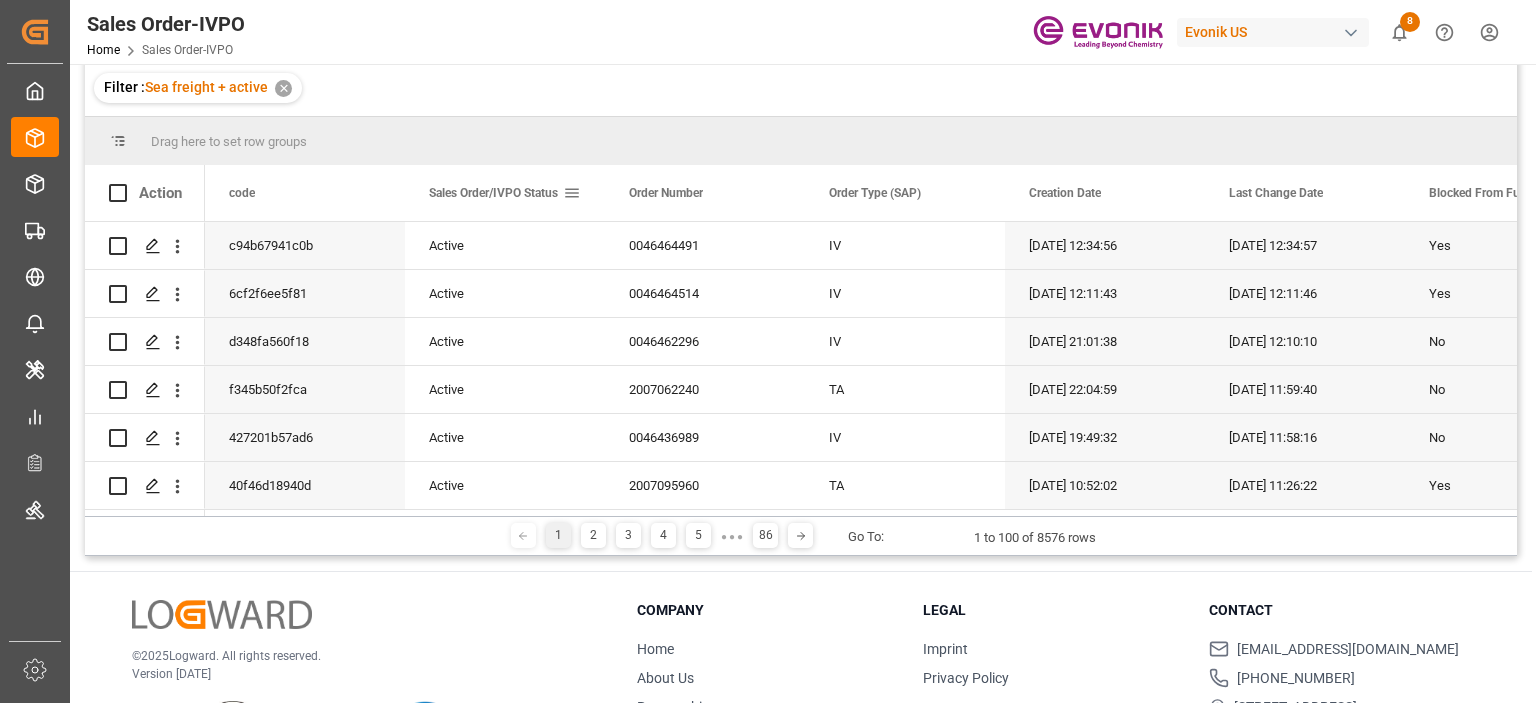 scroll, scrollTop: 0, scrollLeft: 0, axis: both 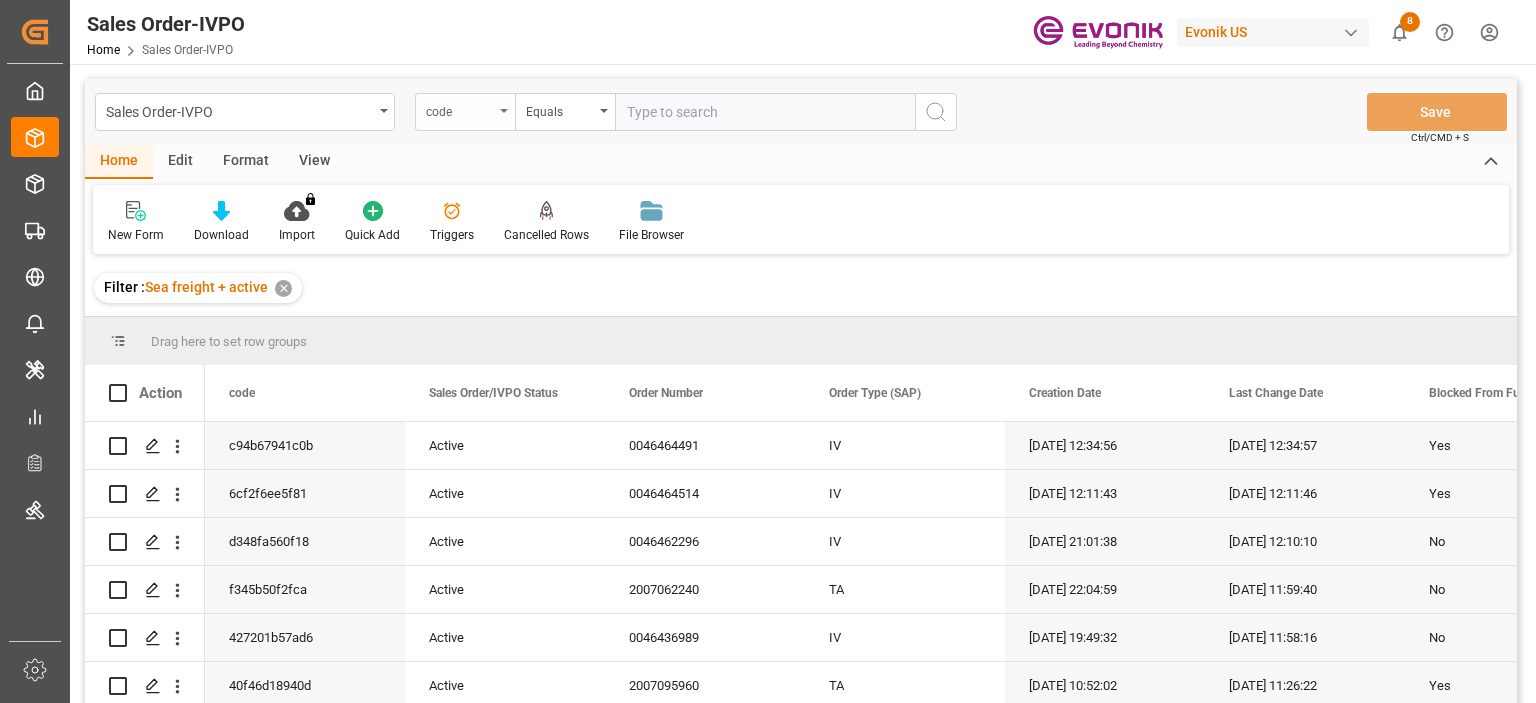click on "code" at bounding box center (460, 109) 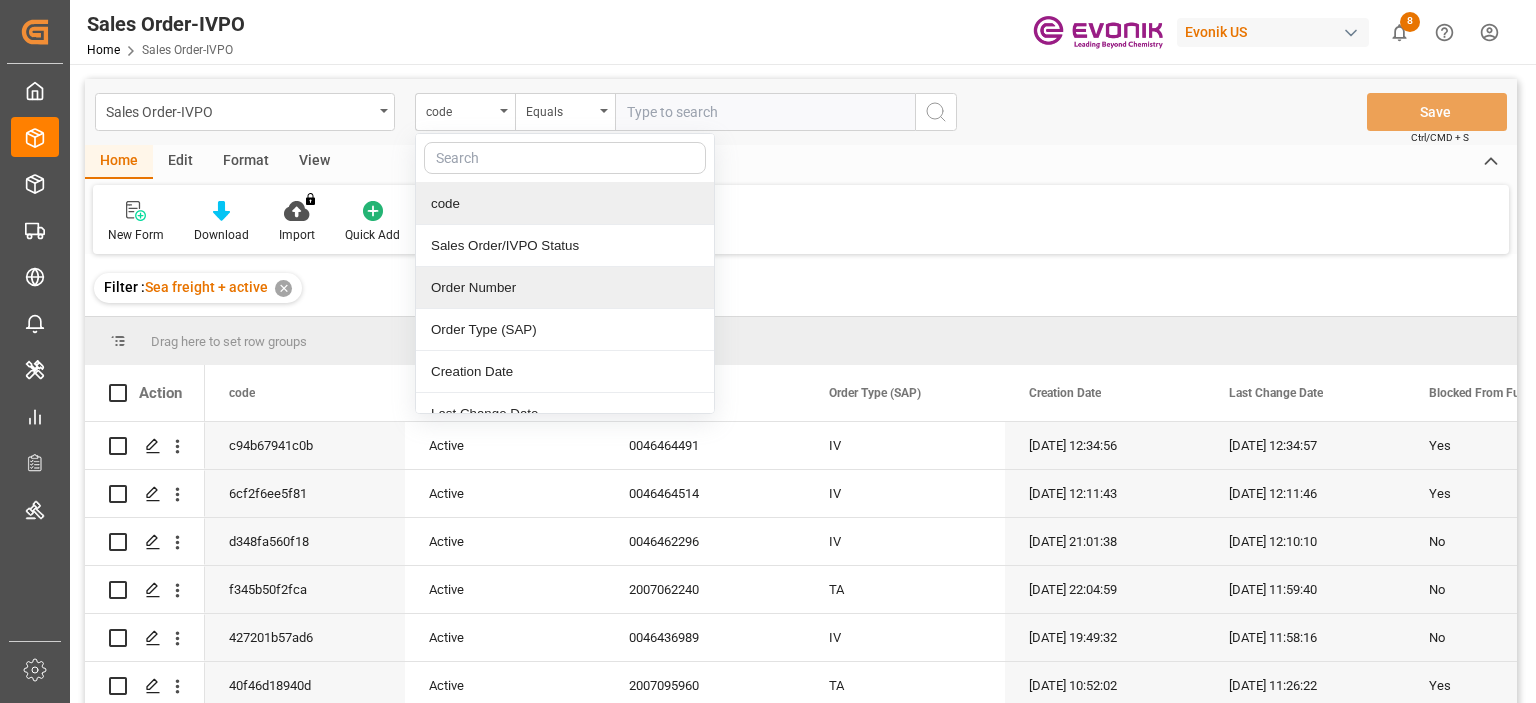 click on "Order Number" at bounding box center [565, 288] 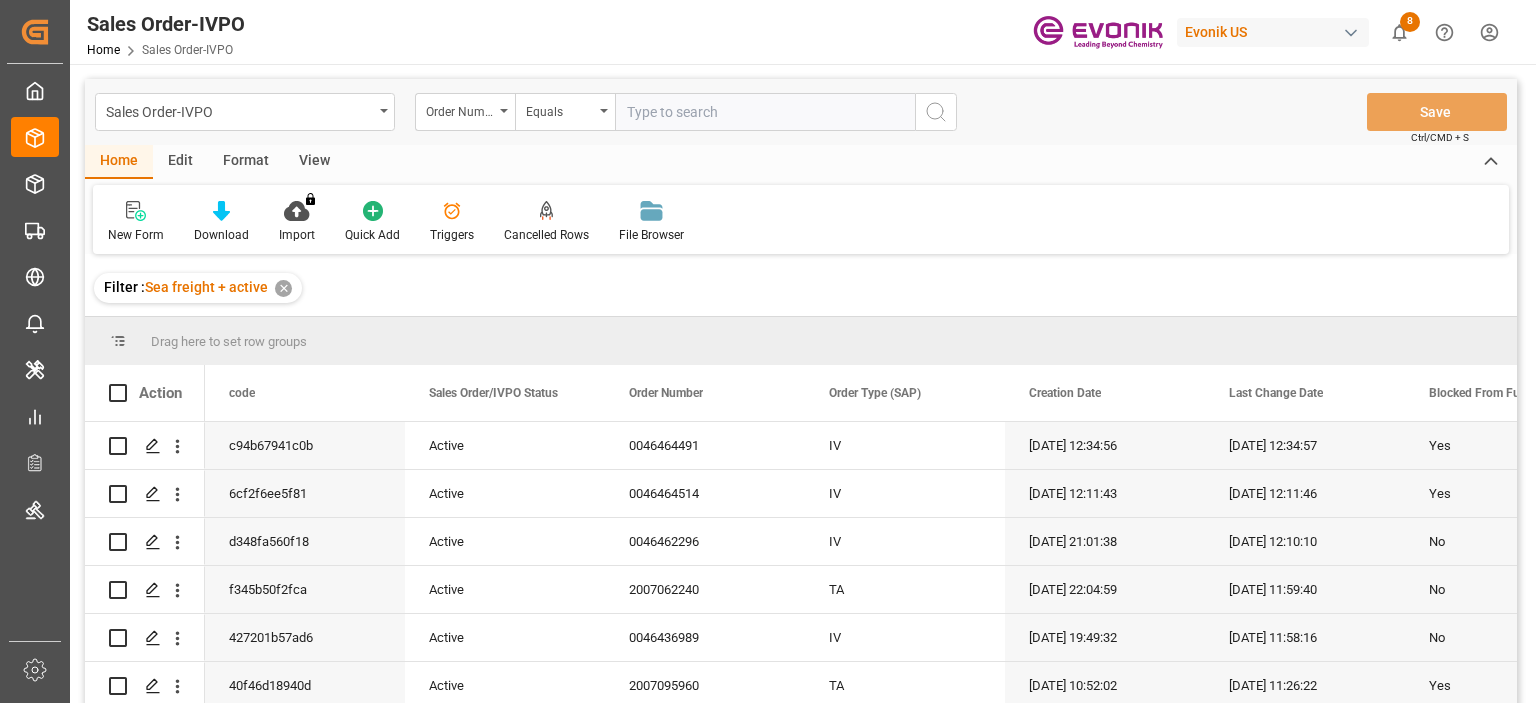 click at bounding box center [765, 112] 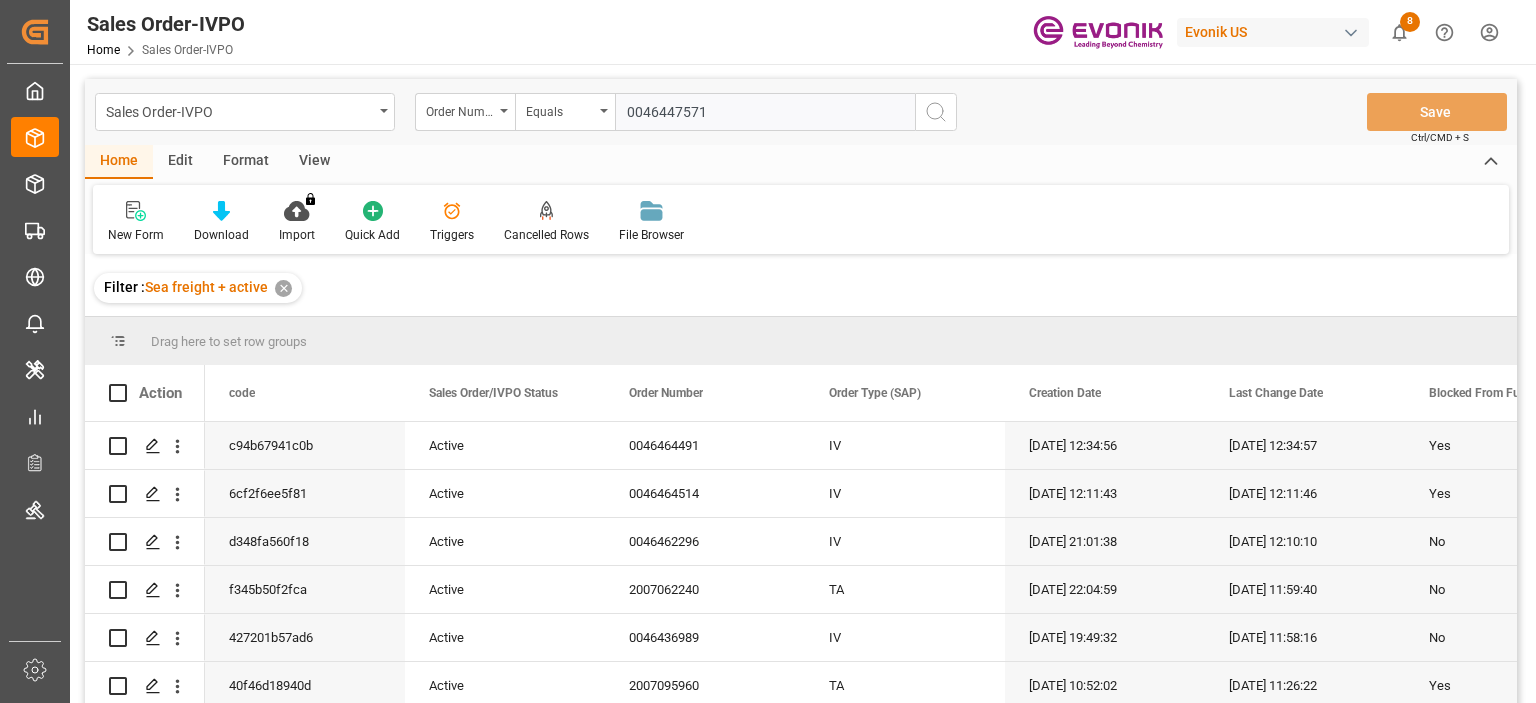 type on "0046447571" 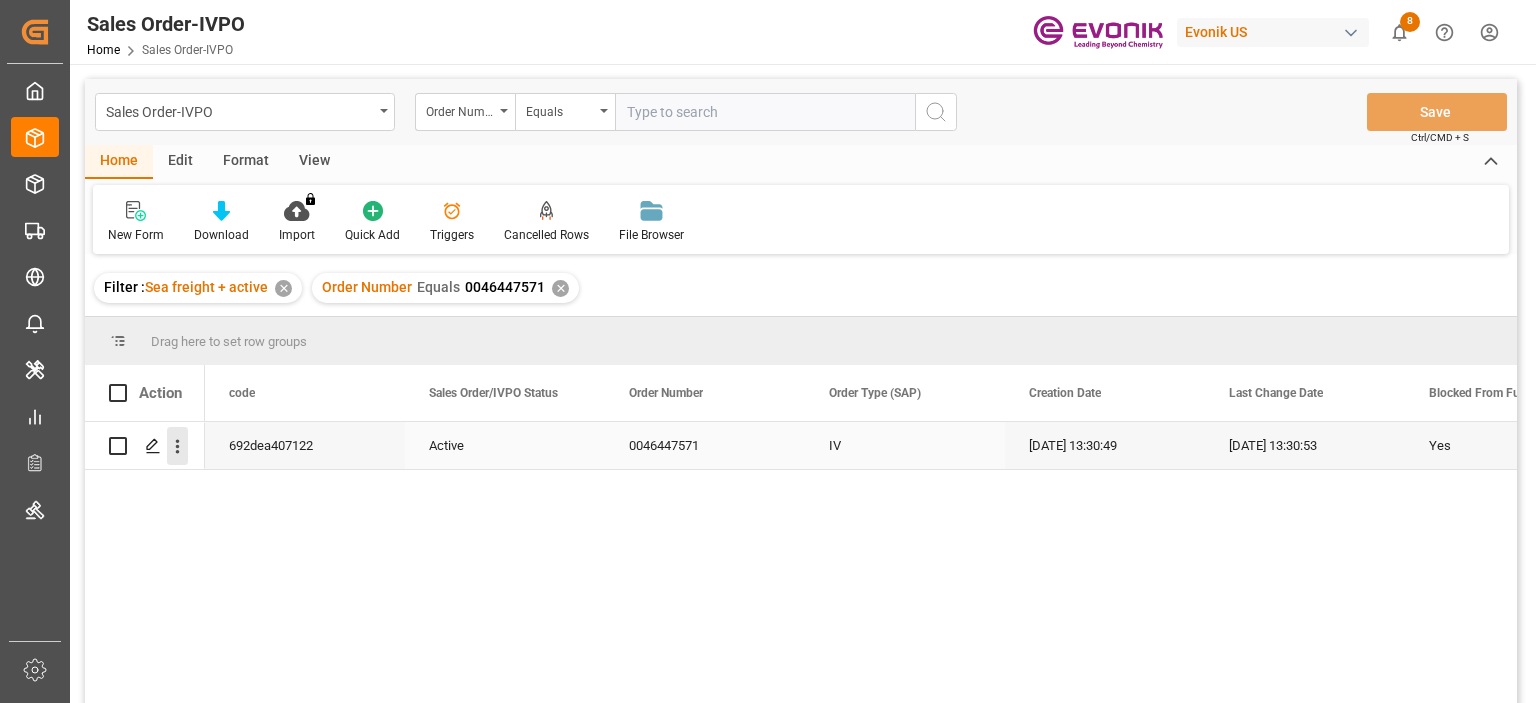 click 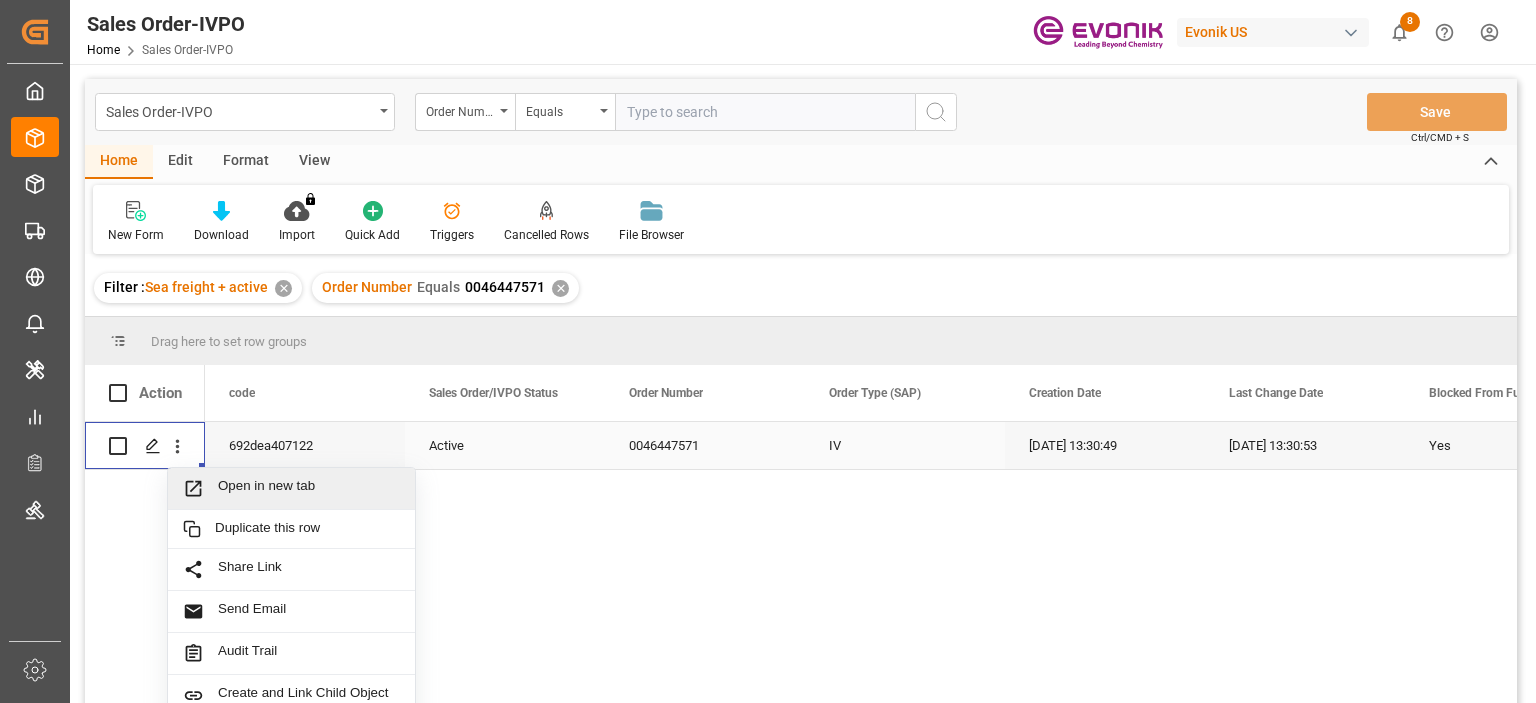 click on "Open in new tab" at bounding box center (309, 488) 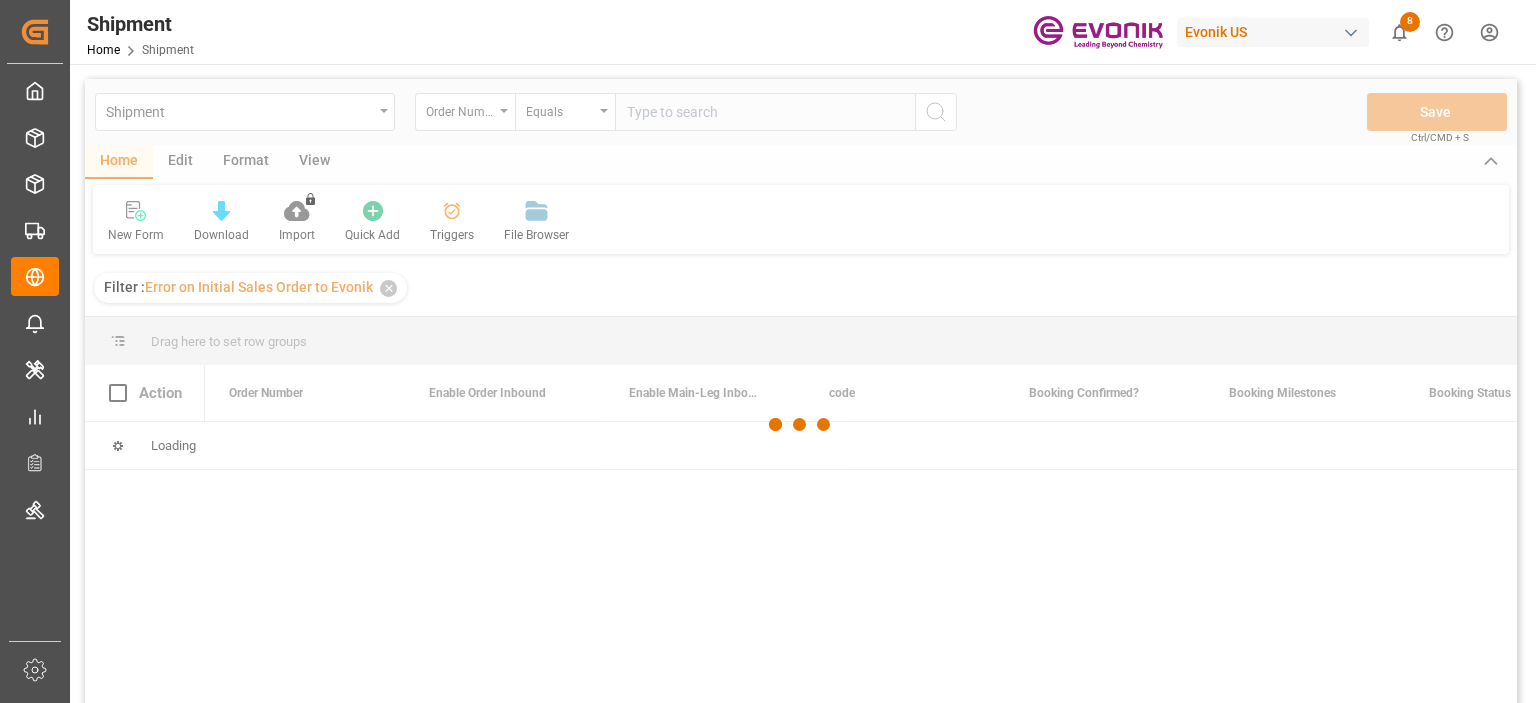 scroll, scrollTop: 0, scrollLeft: 0, axis: both 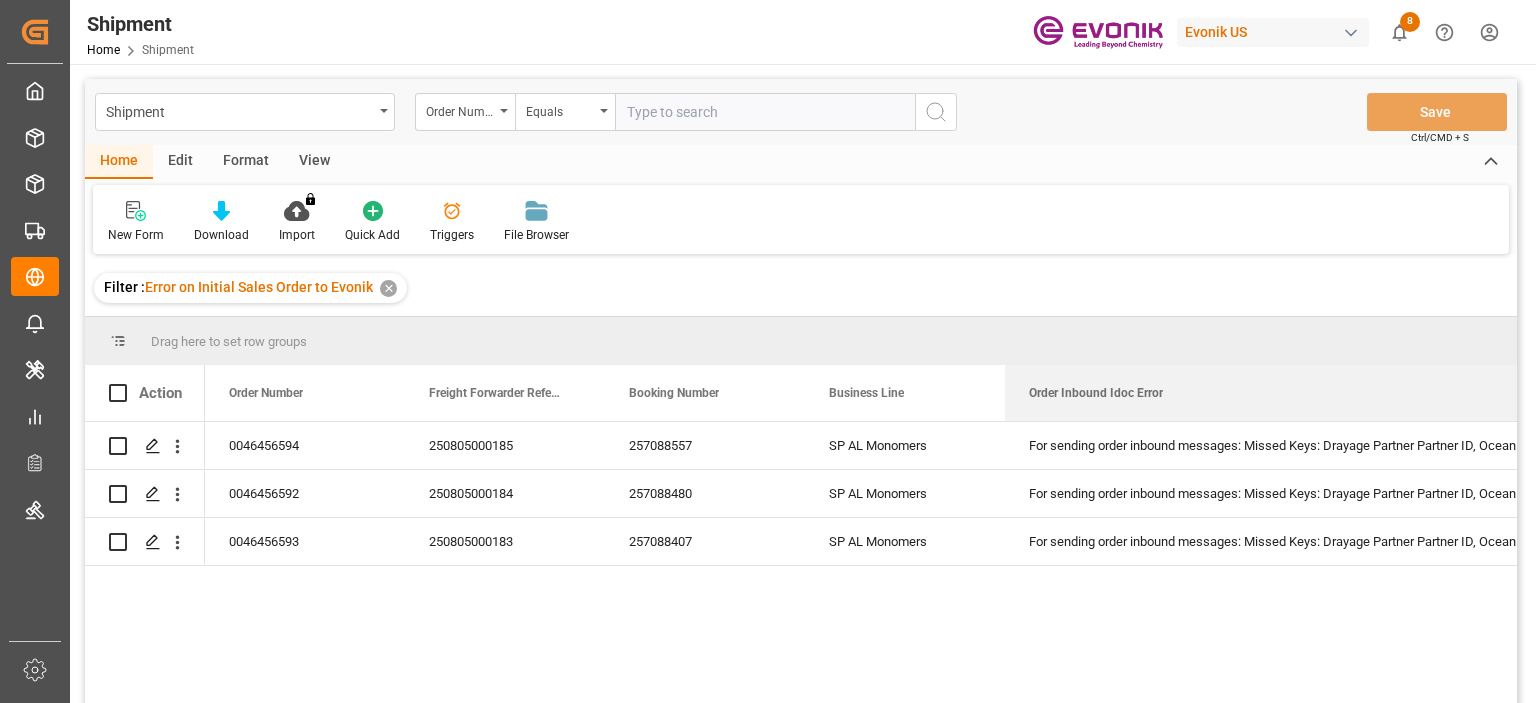 drag, startPoint x: 1202, startPoint y: 391, endPoint x: 1564, endPoint y: 378, distance: 362.23334 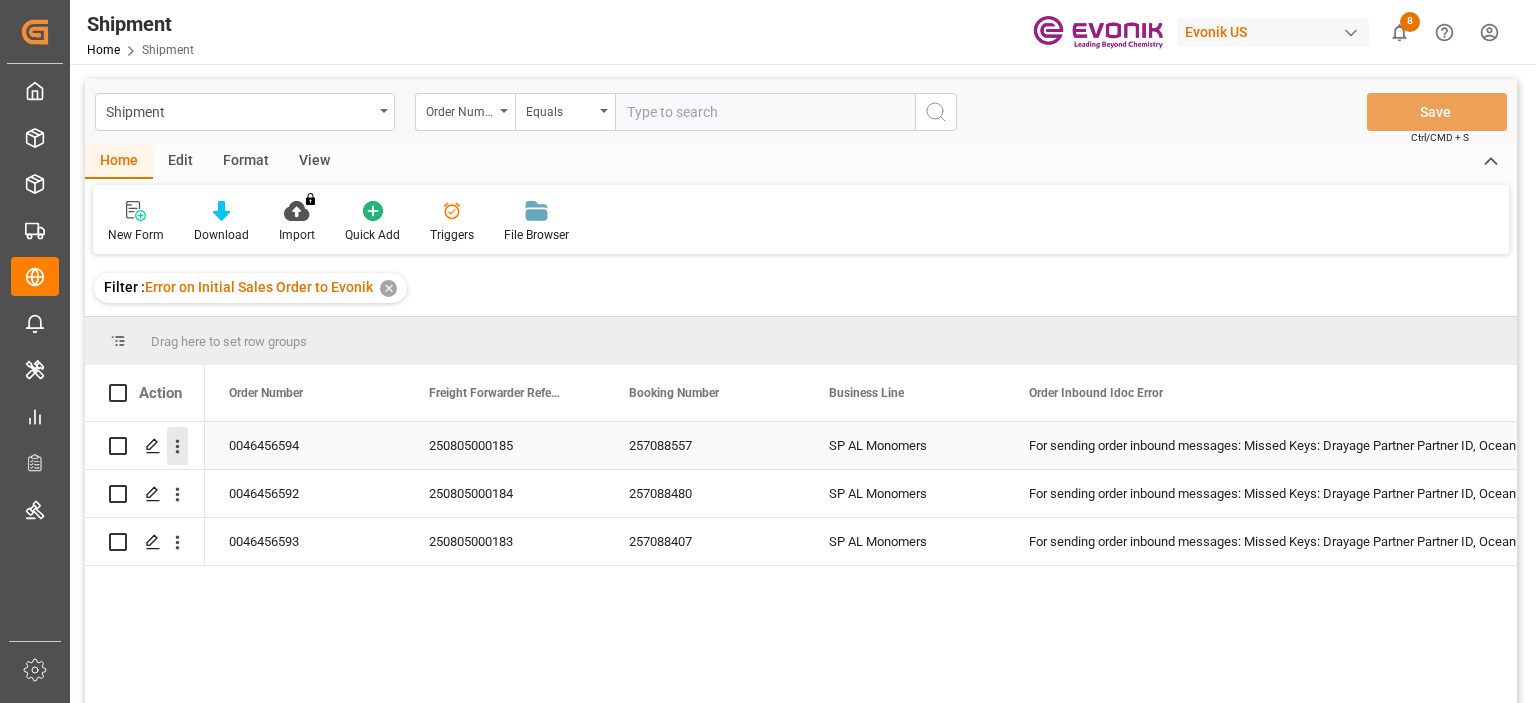 click 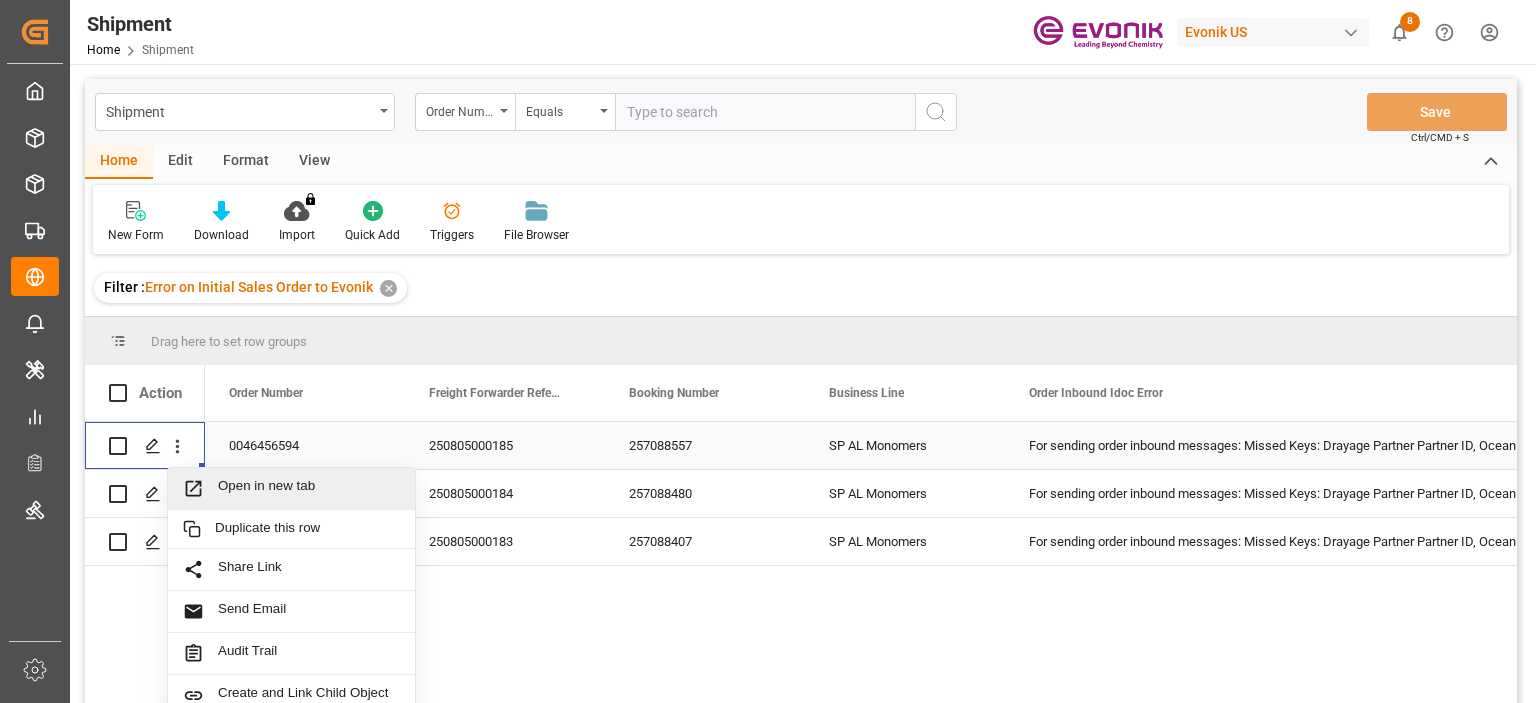 click on "Open in new tab" at bounding box center [309, 488] 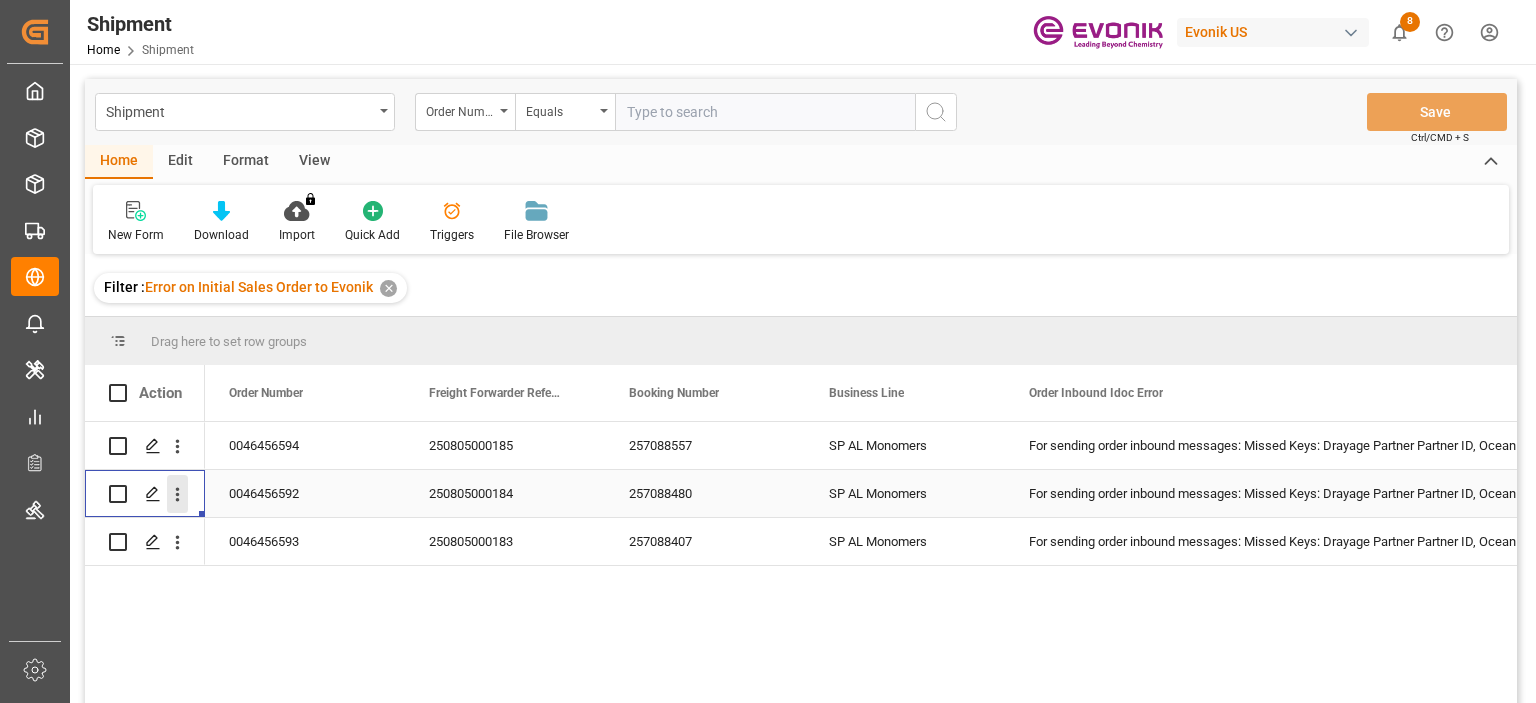 click 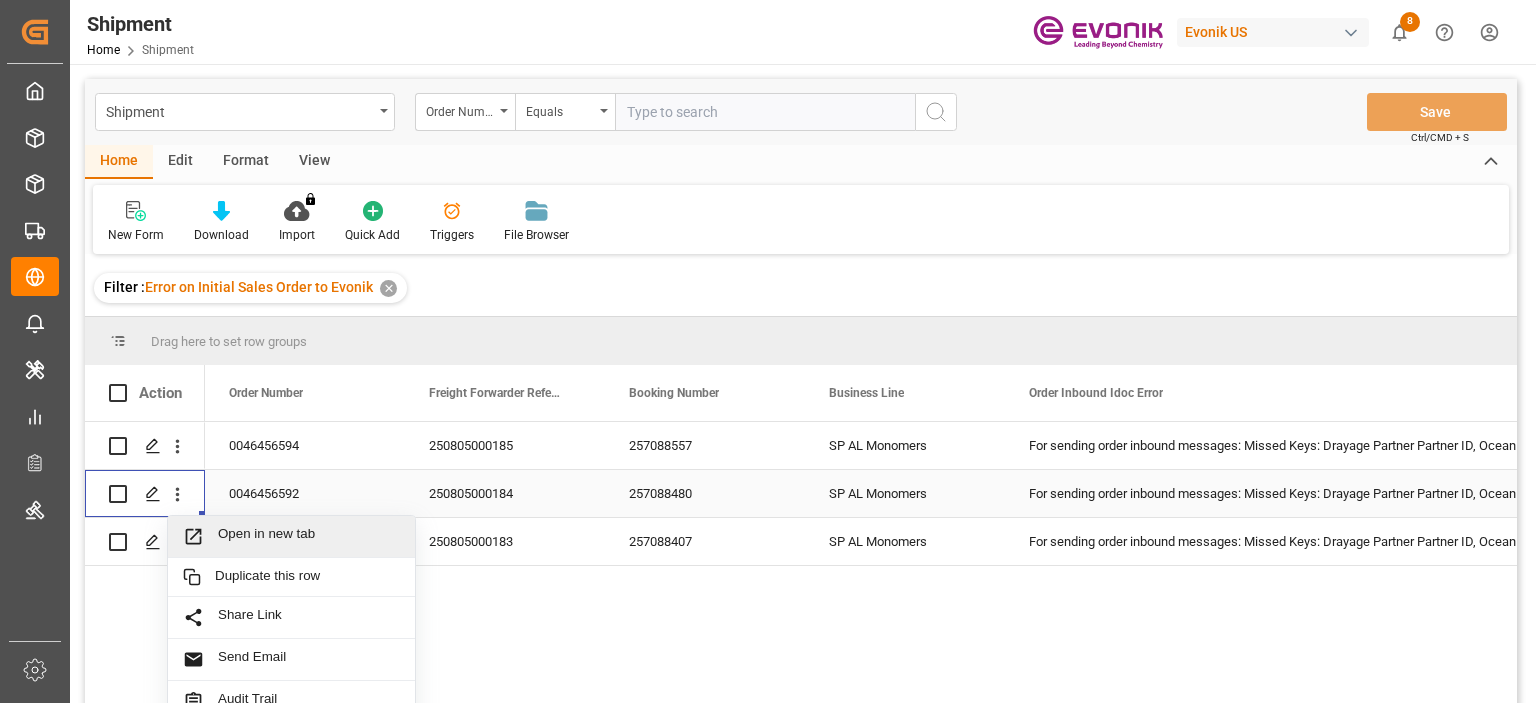 click on "Open in new tab" at bounding box center [309, 536] 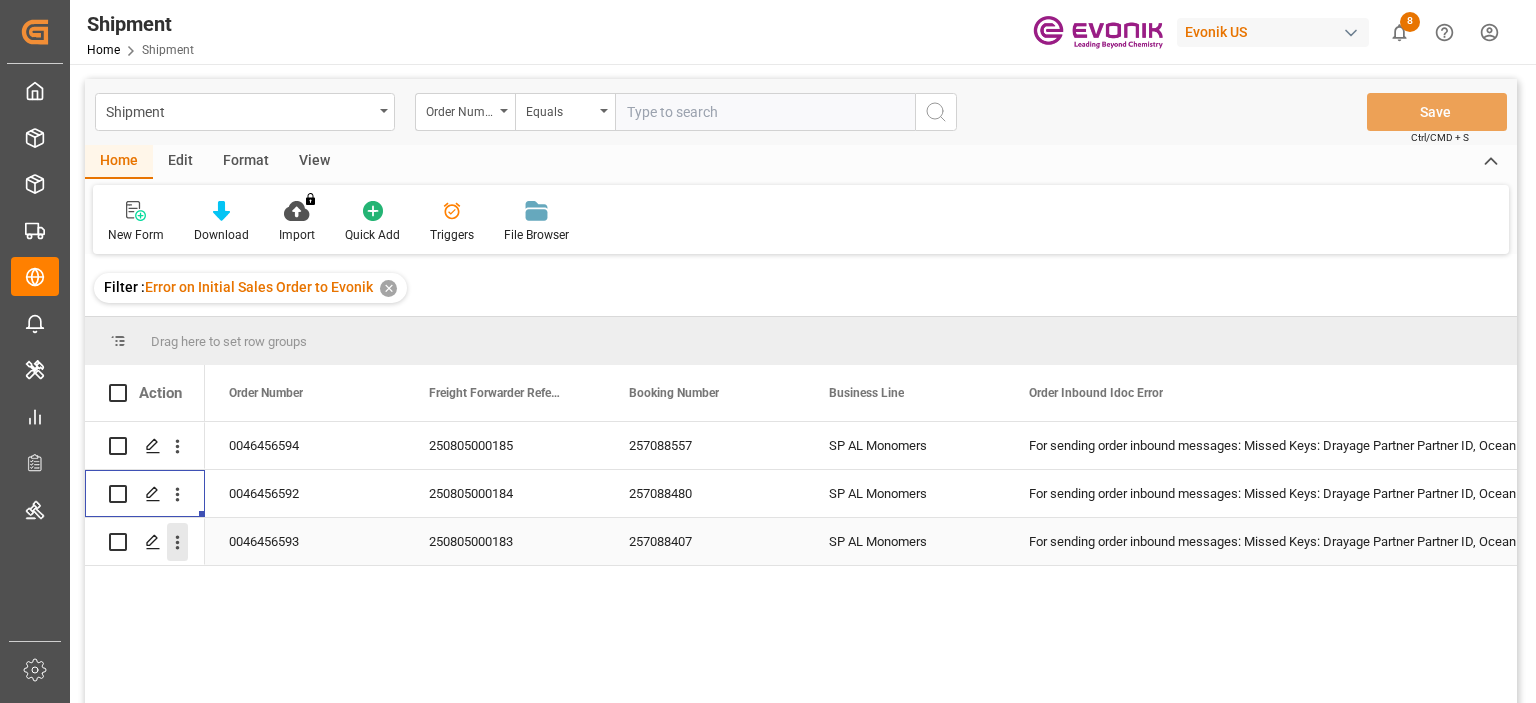 click 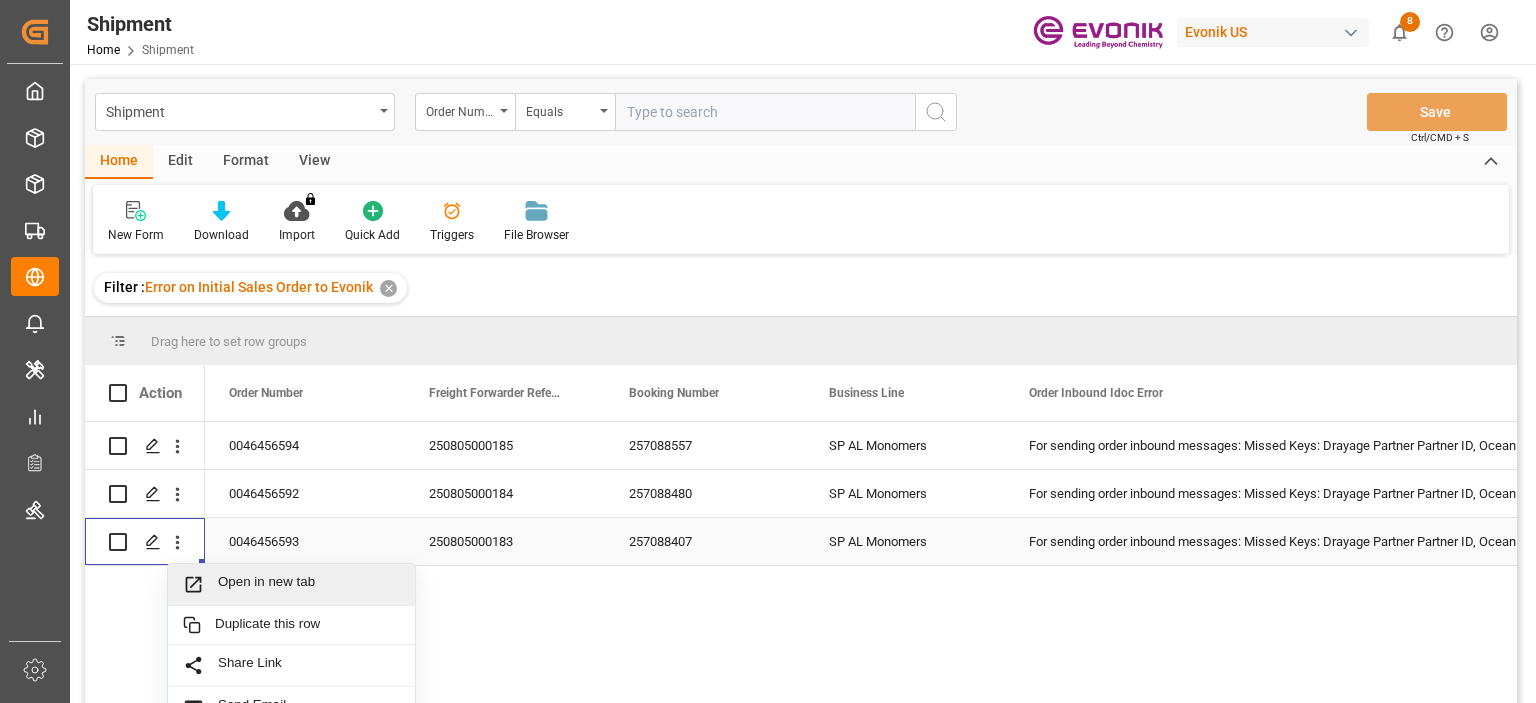 click on "Open in new tab" at bounding box center (309, 584) 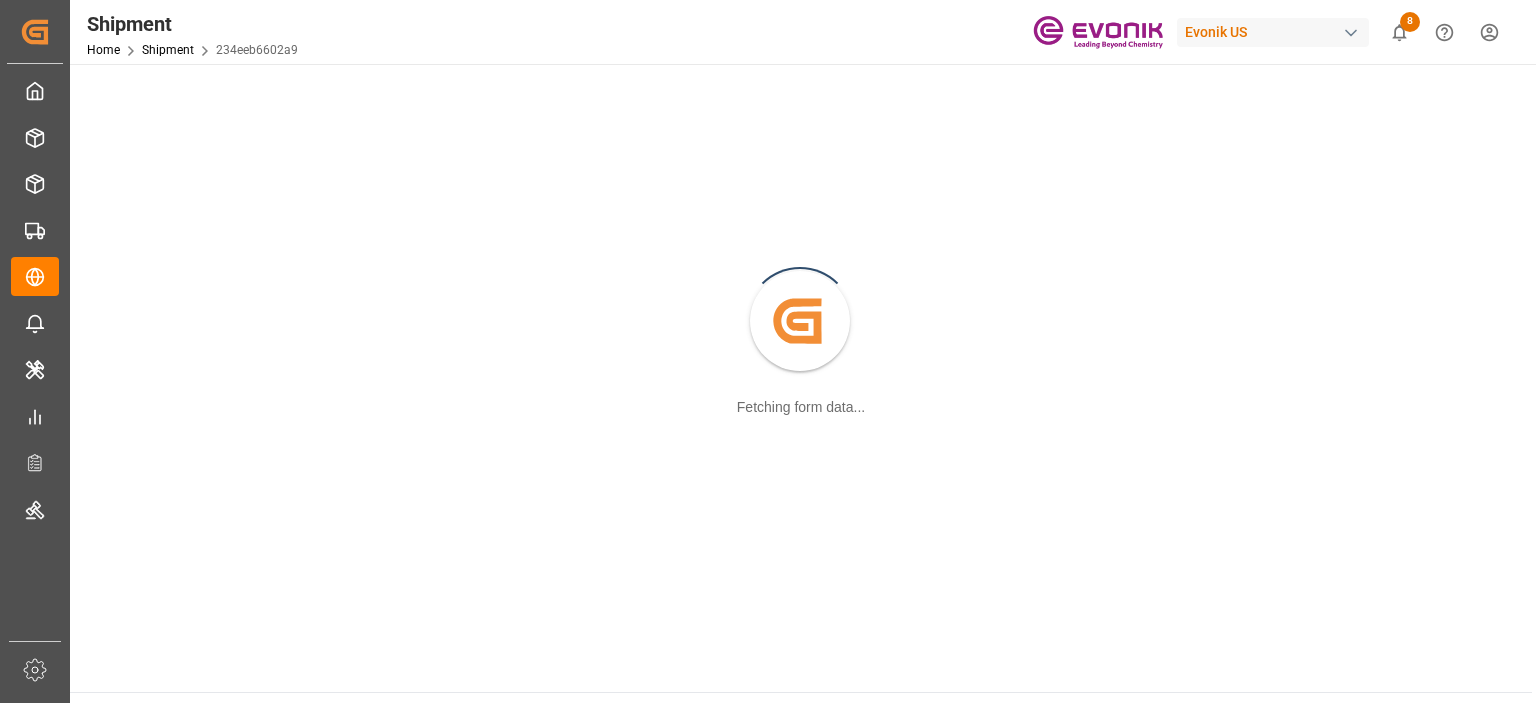 scroll, scrollTop: 0, scrollLeft: 0, axis: both 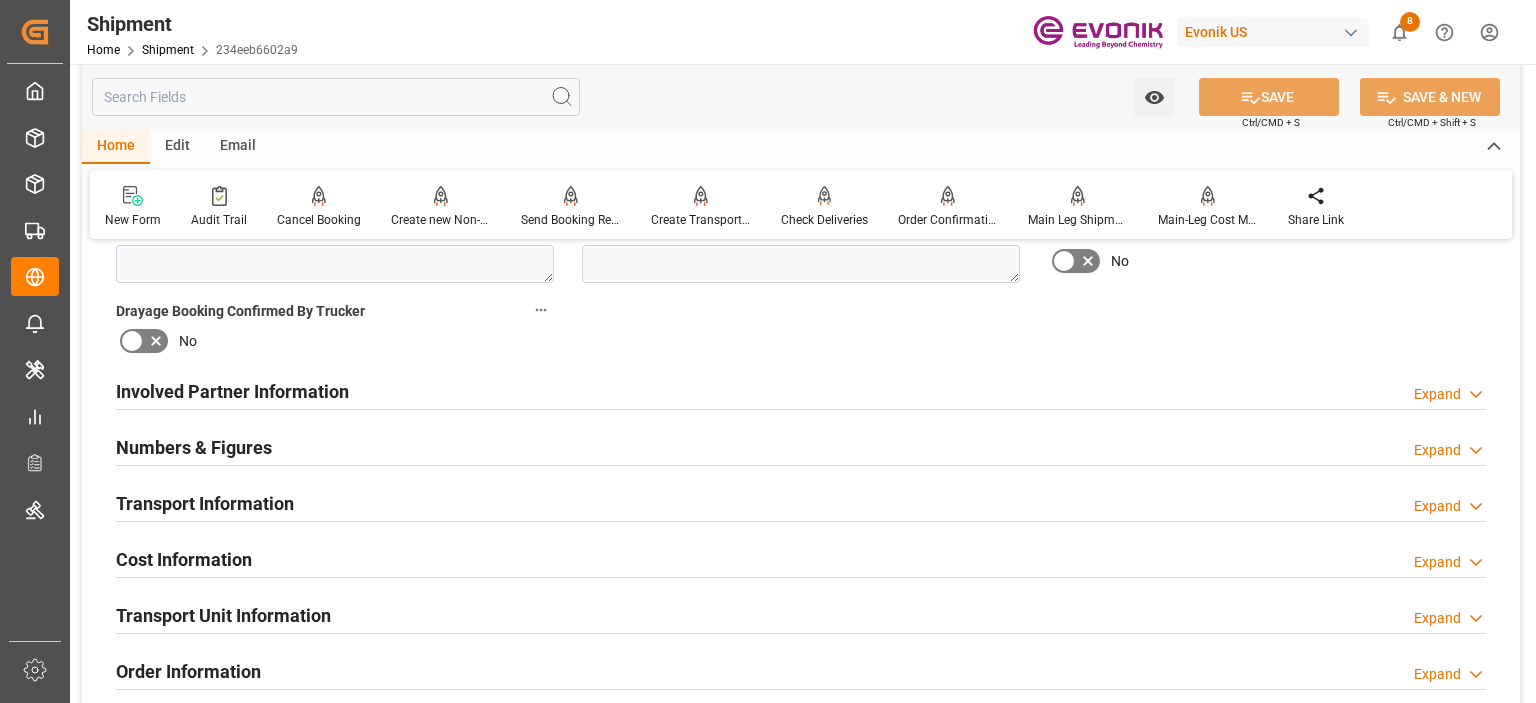 click on "Involved Partner Information" at bounding box center [232, 390] 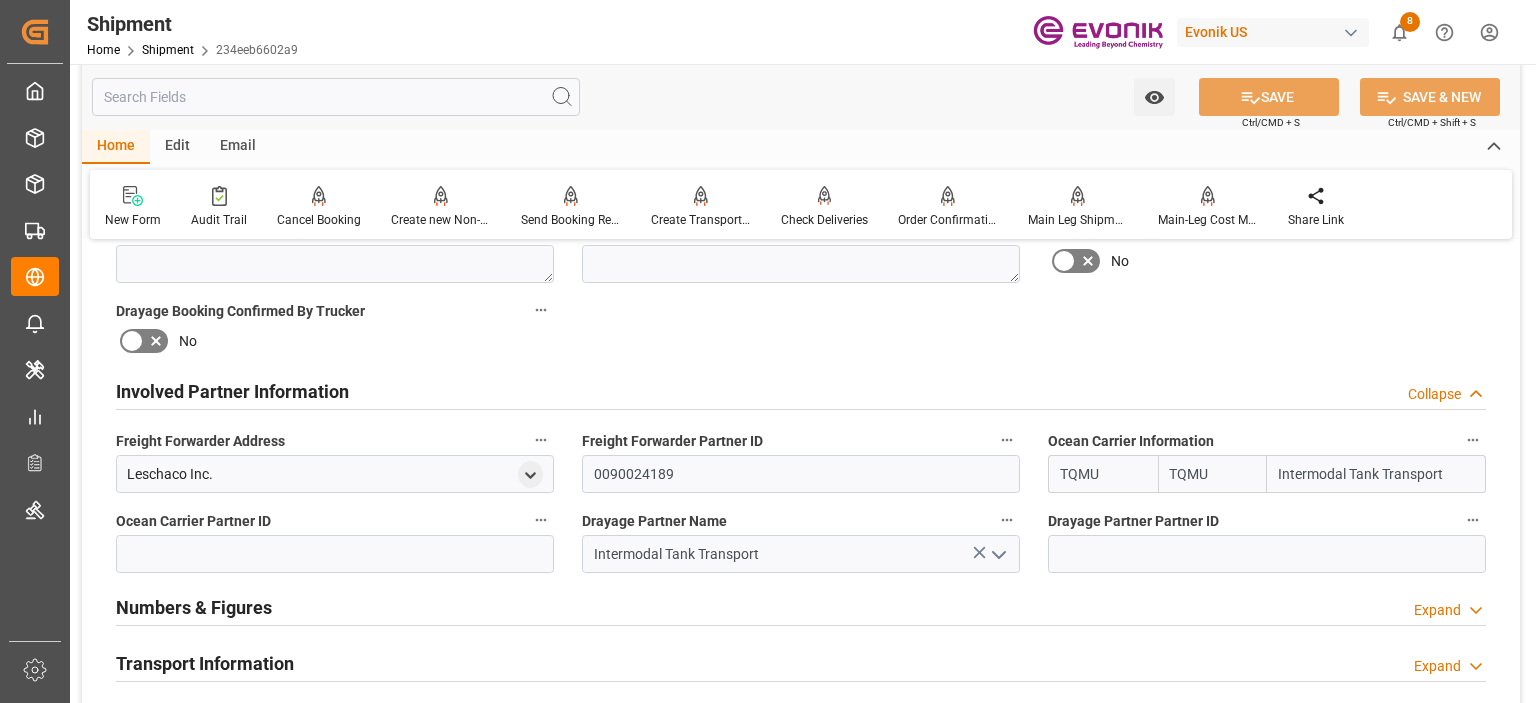 click on "Transport Information" at bounding box center [205, 663] 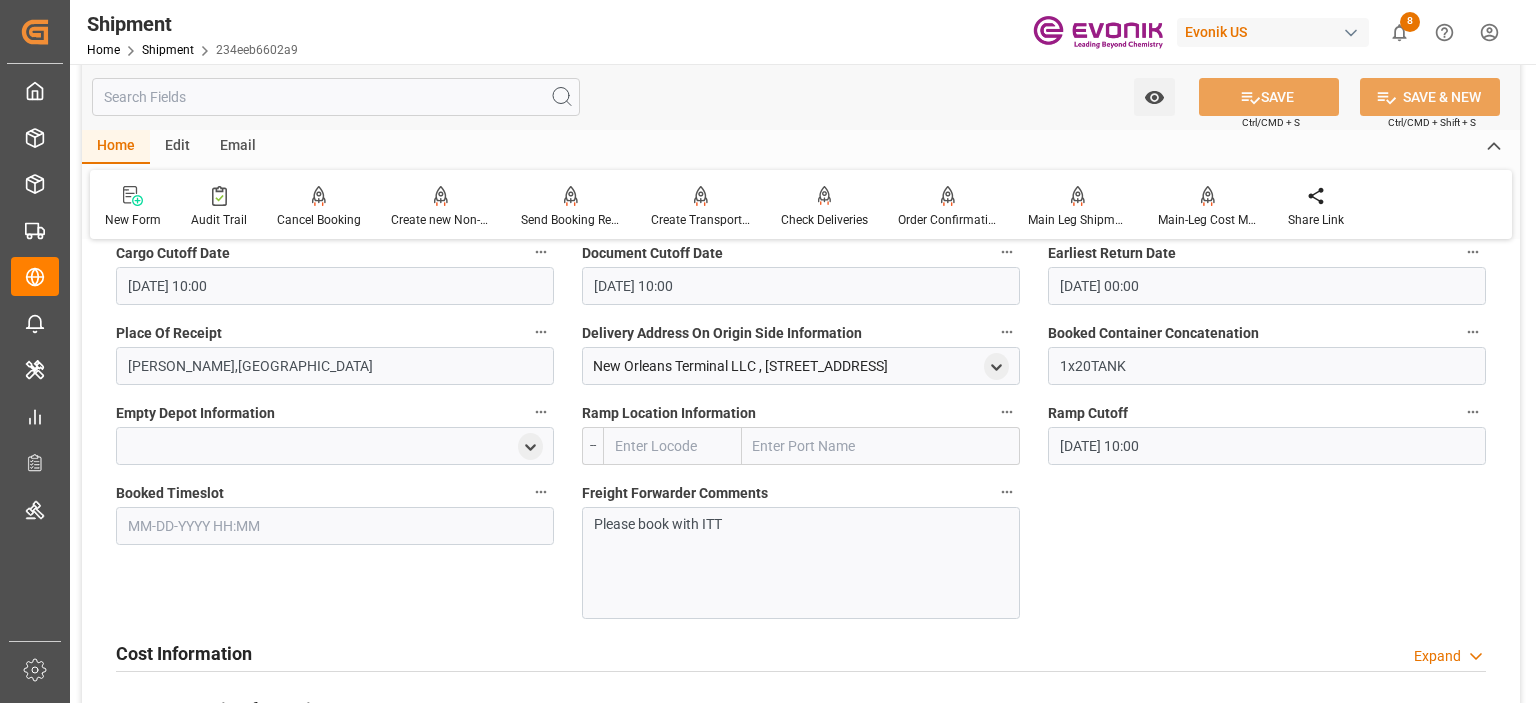 scroll, scrollTop: 1800, scrollLeft: 0, axis: vertical 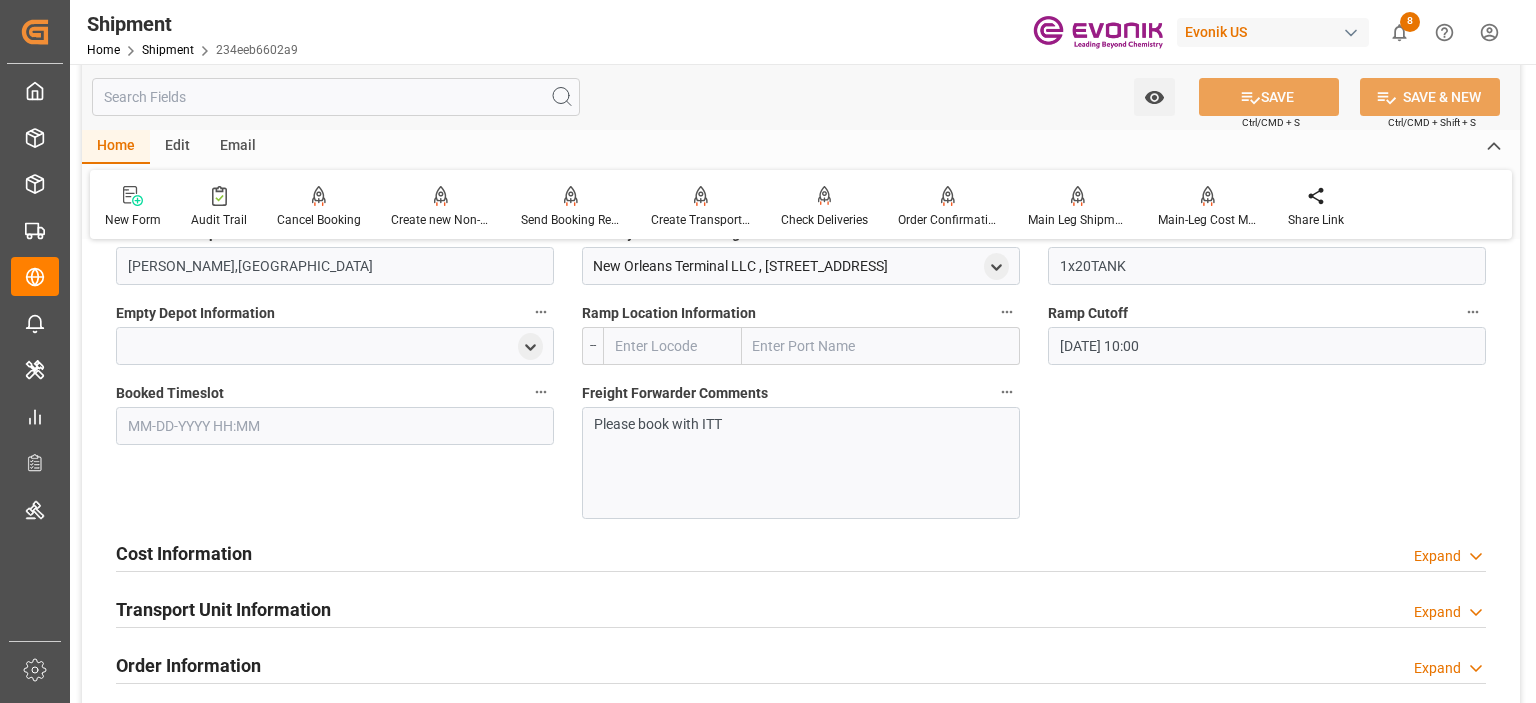 click on "Cost Information Expand" at bounding box center (801, 552) 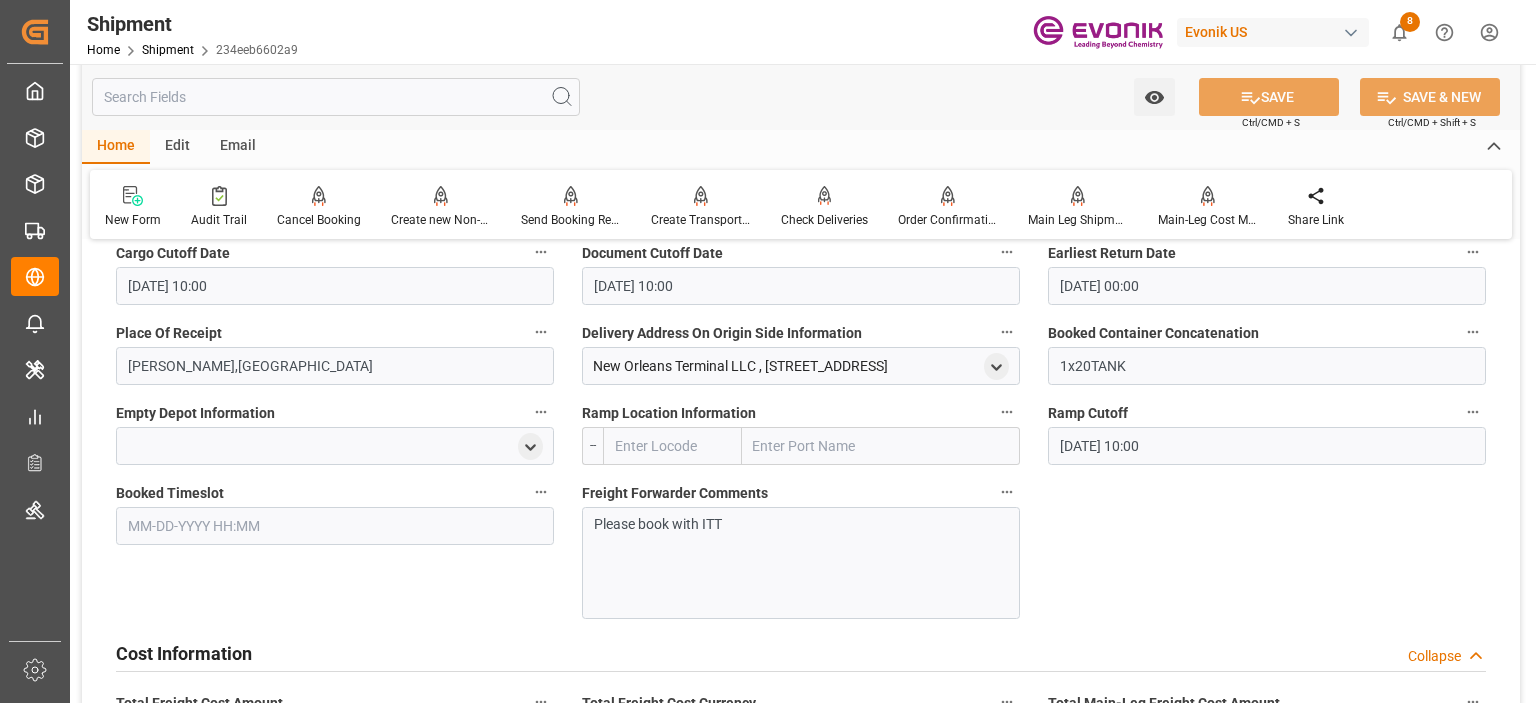 scroll, scrollTop: 1100, scrollLeft: 0, axis: vertical 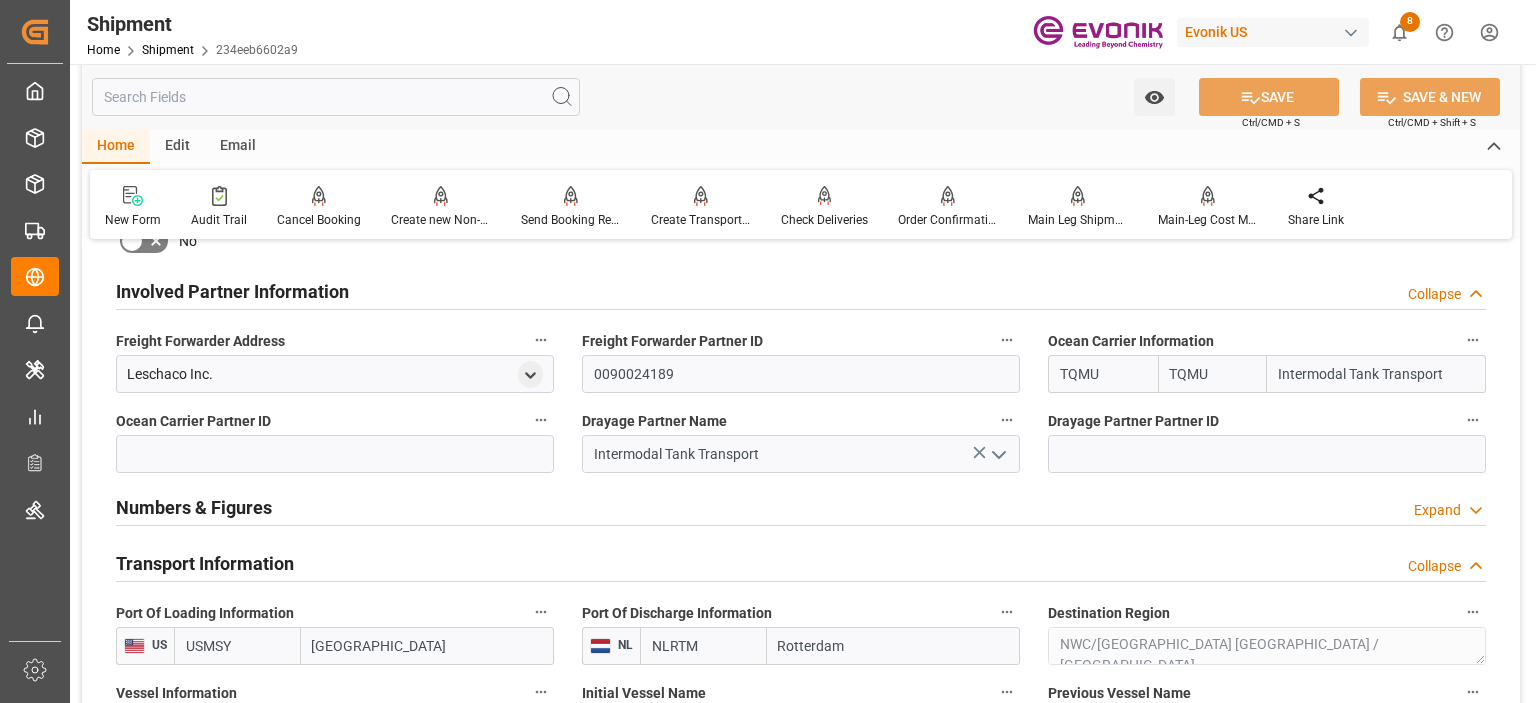 drag, startPoint x: 1469, startPoint y: 367, endPoint x: 1243, endPoint y: 373, distance: 226.07964 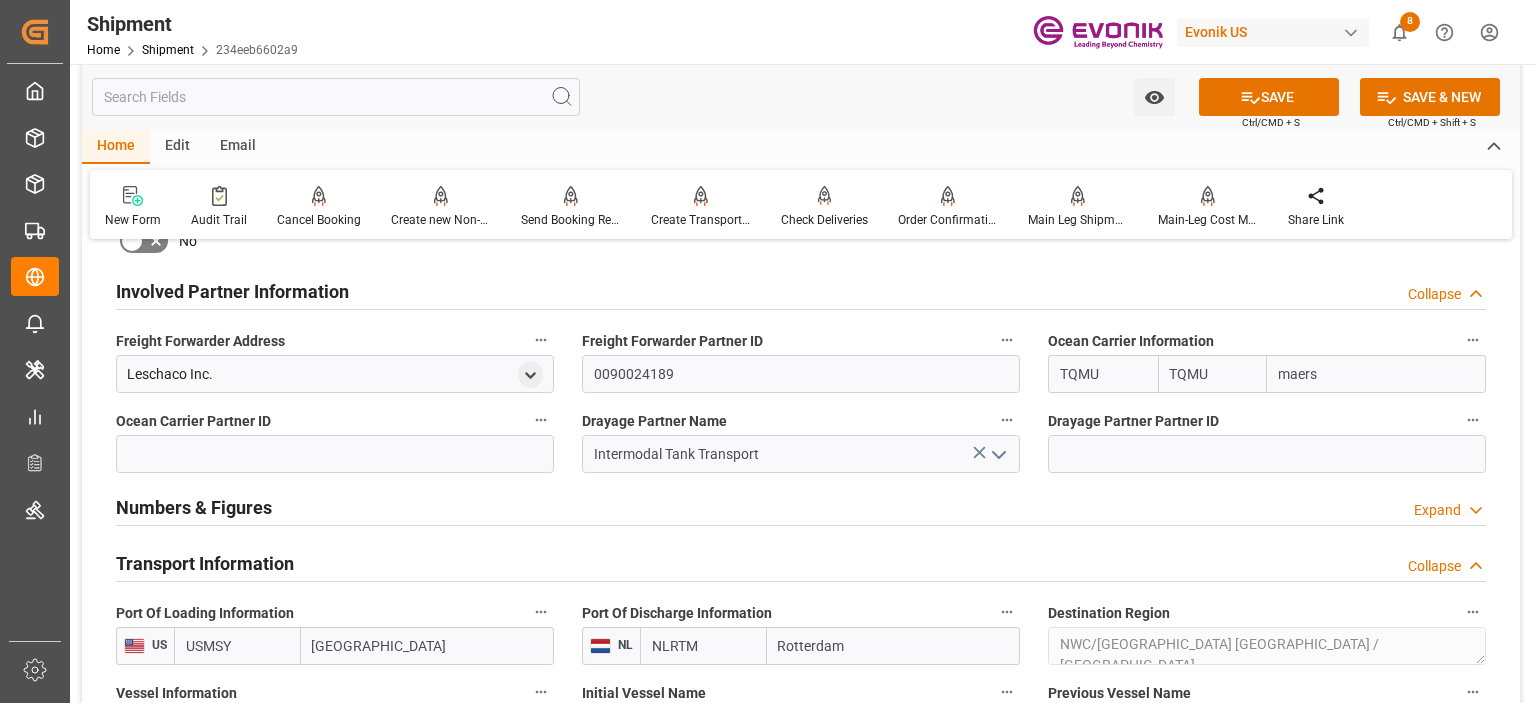 type on "maersk" 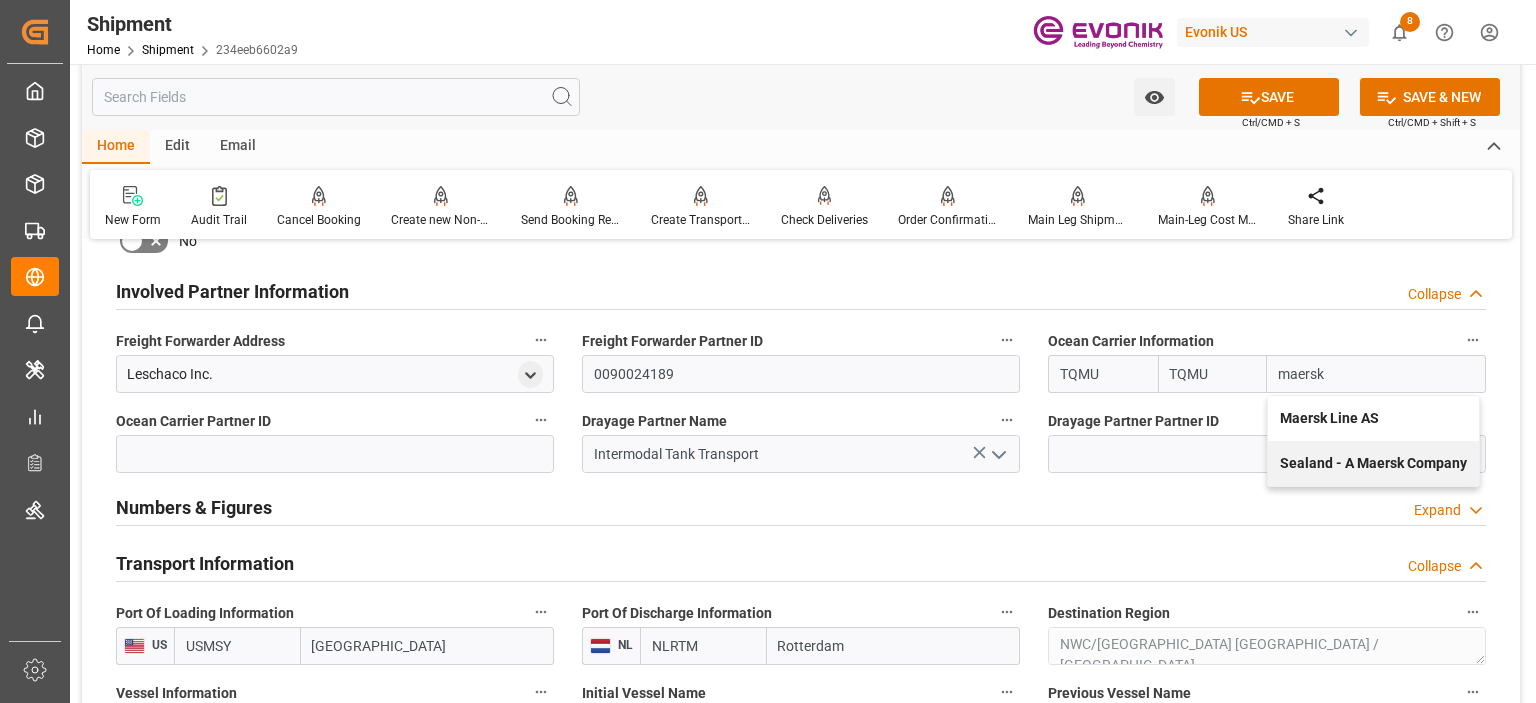 click on "Maersk Line AS" at bounding box center (1329, 418) 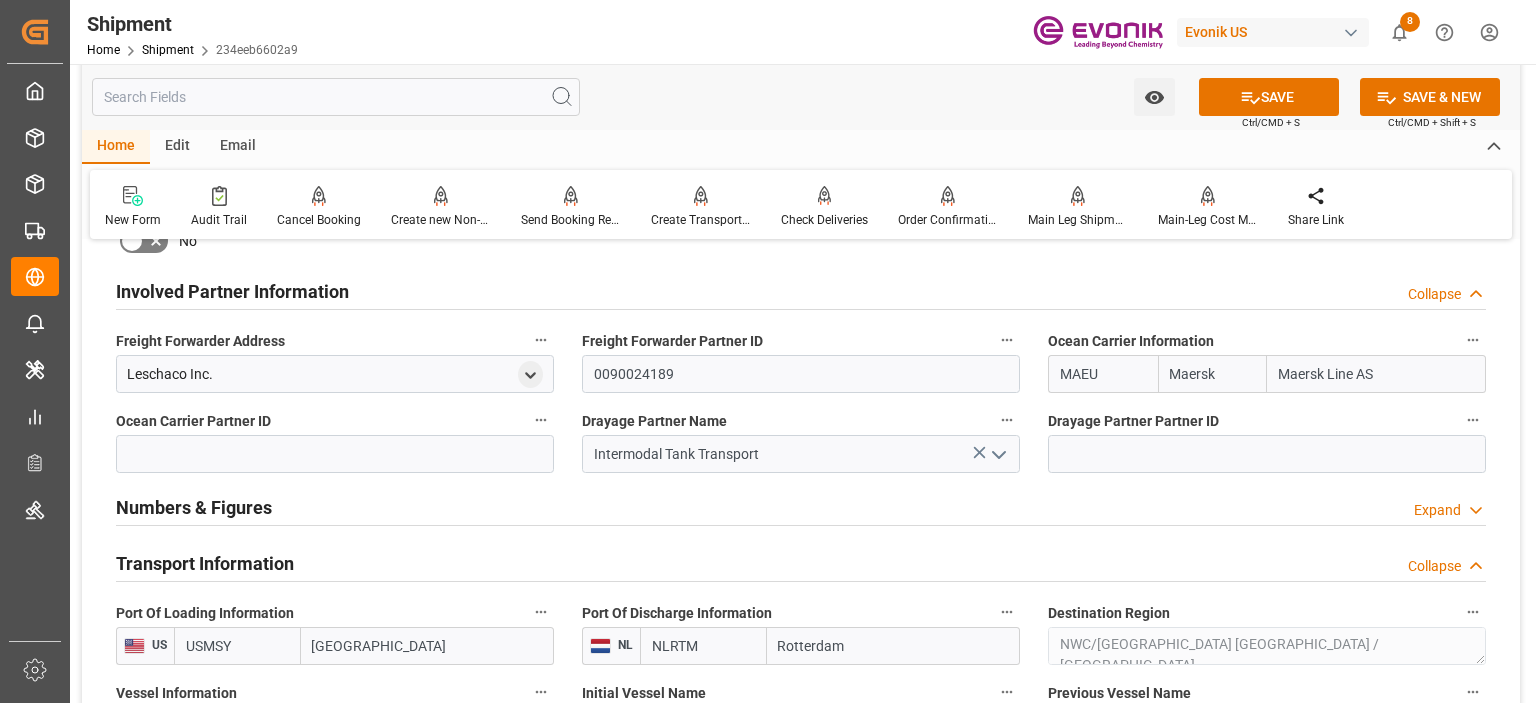 type on "Maersk Line AS" 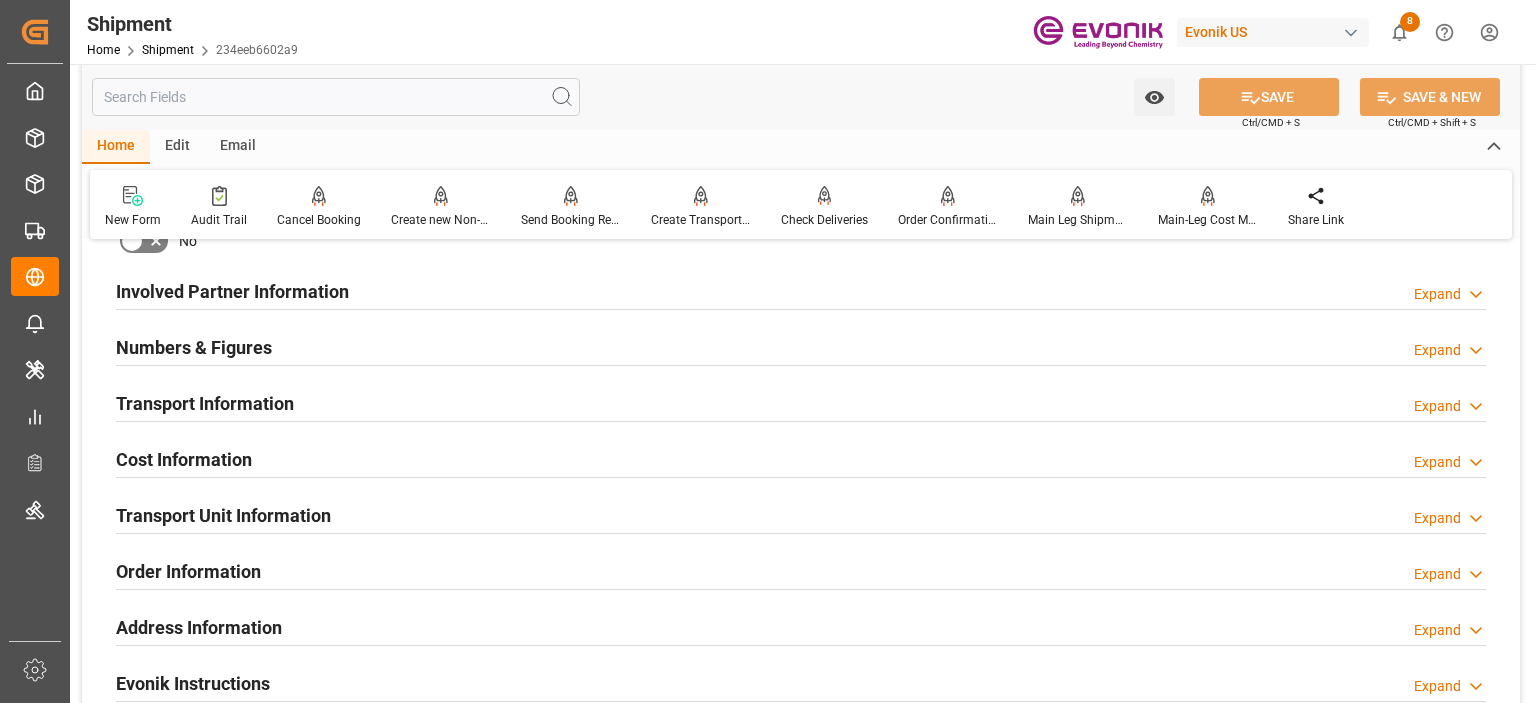 click on "Involved Partner Information" at bounding box center [232, 291] 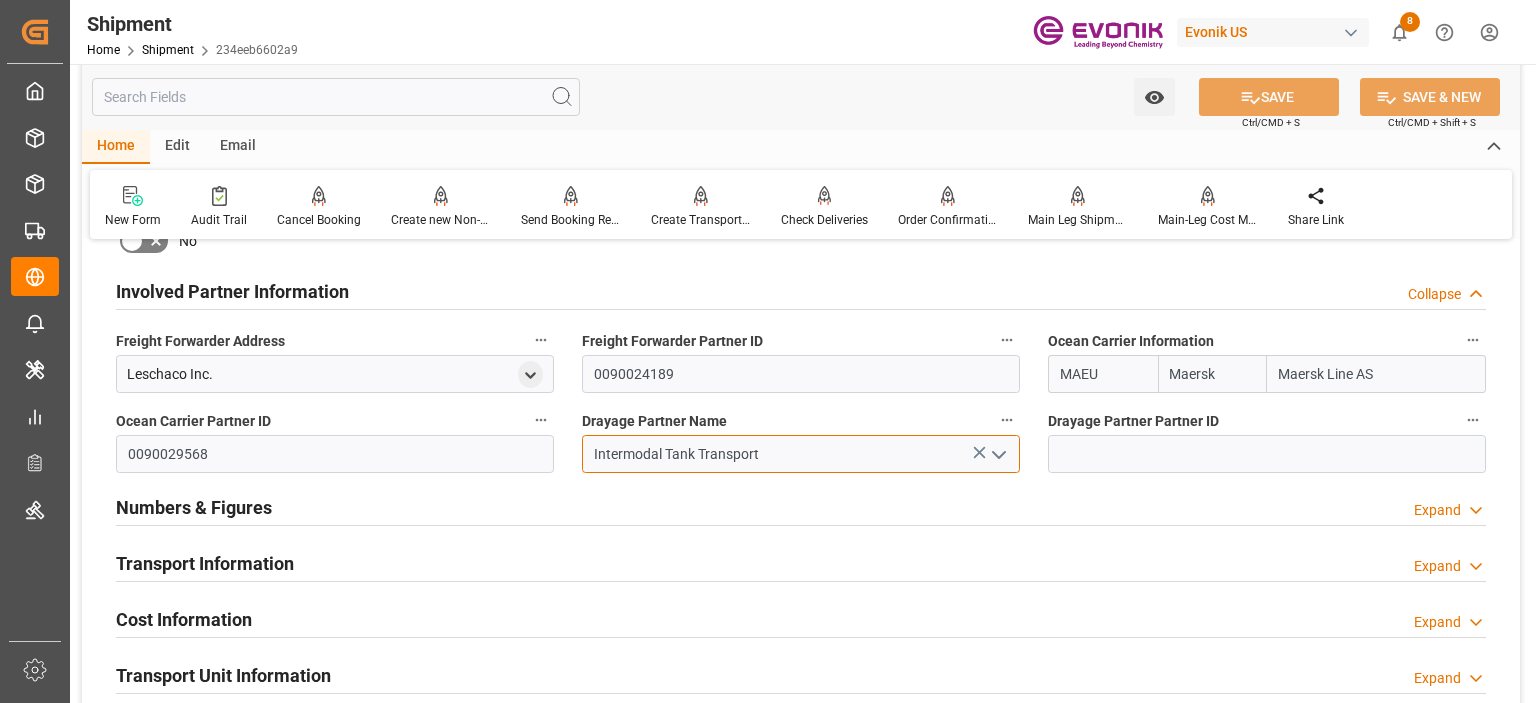 drag, startPoint x: 797, startPoint y: 462, endPoint x: 571, endPoint y: 463, distance: 226.00221 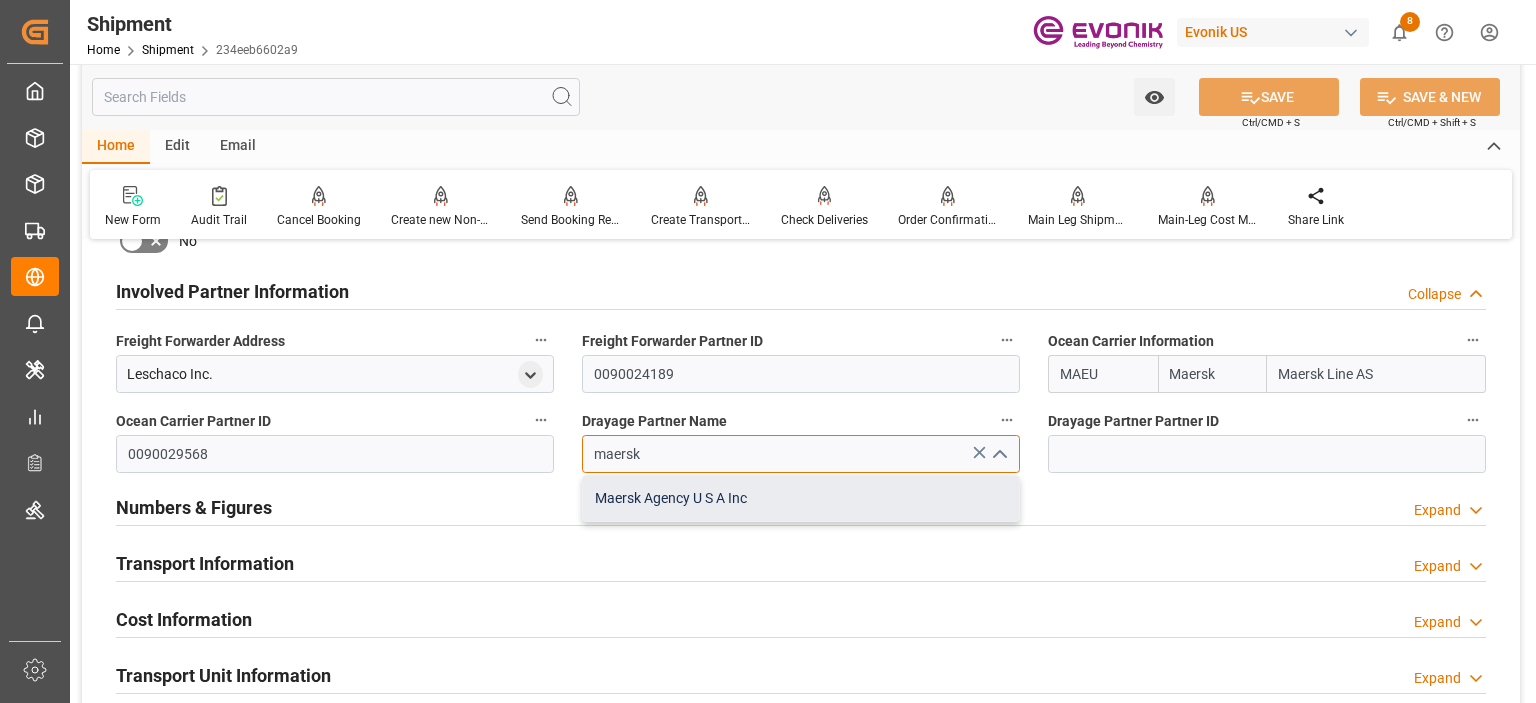 click on "Maersk Agency U S A Inc" at bounding box center (801, 498) 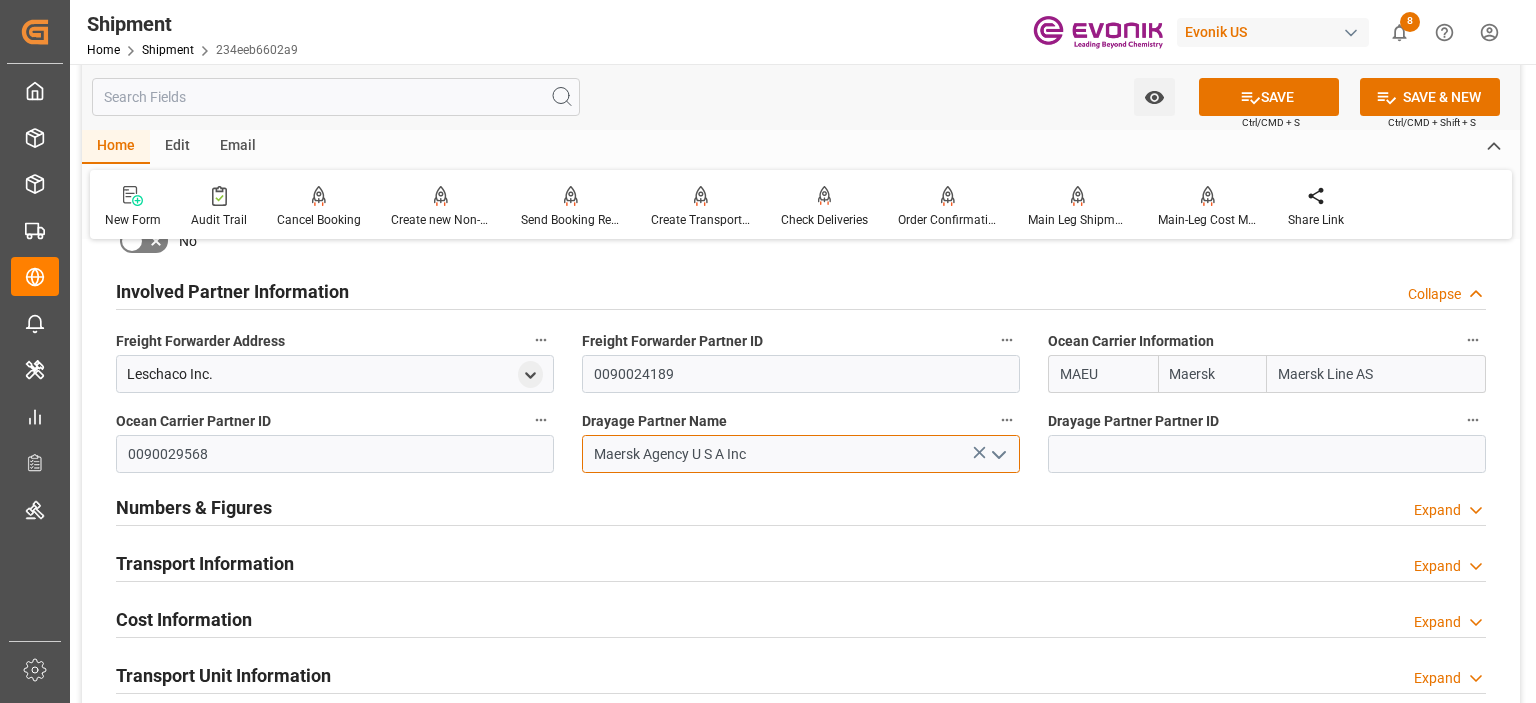 type on "Maersk Agency U S A Inc" 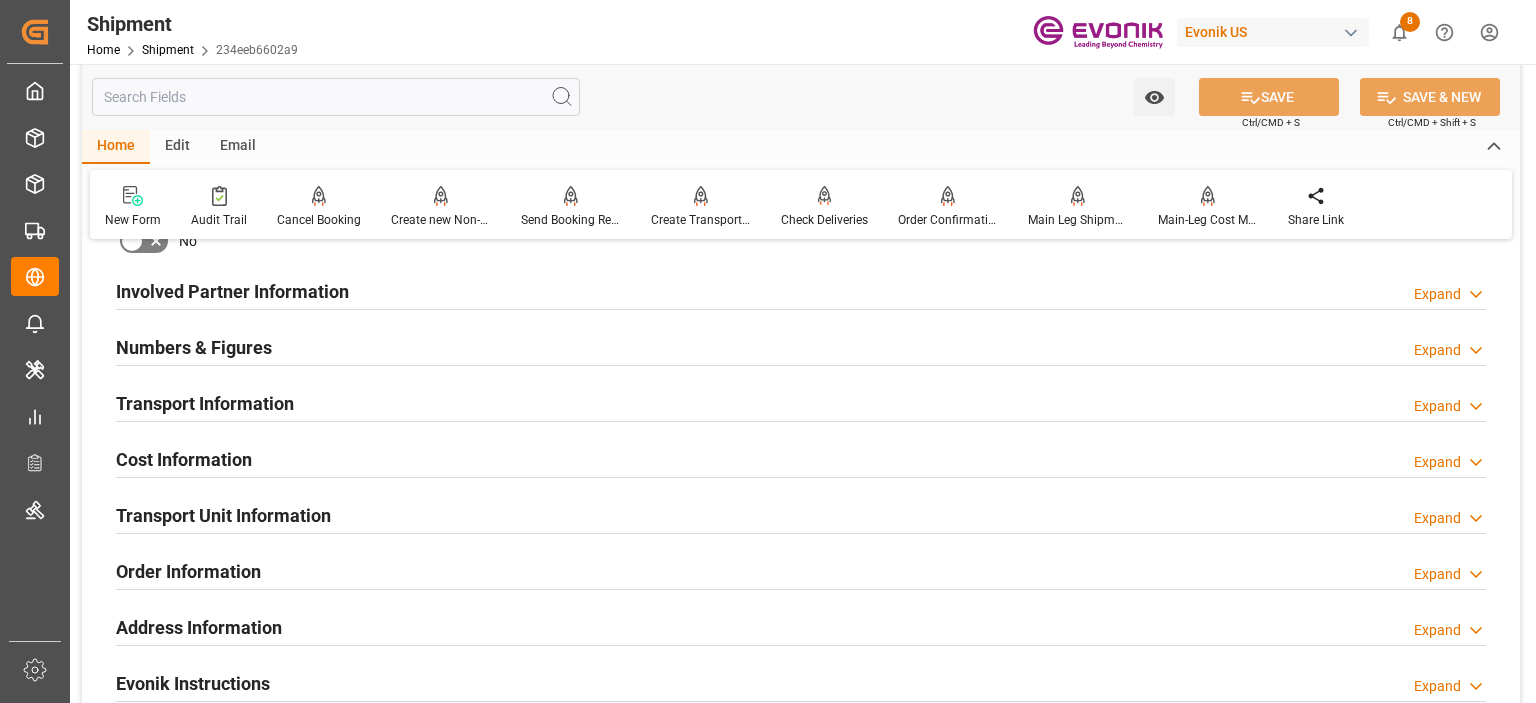 click on "Involved Partner Information Expand" at bounding box center (801, 292) 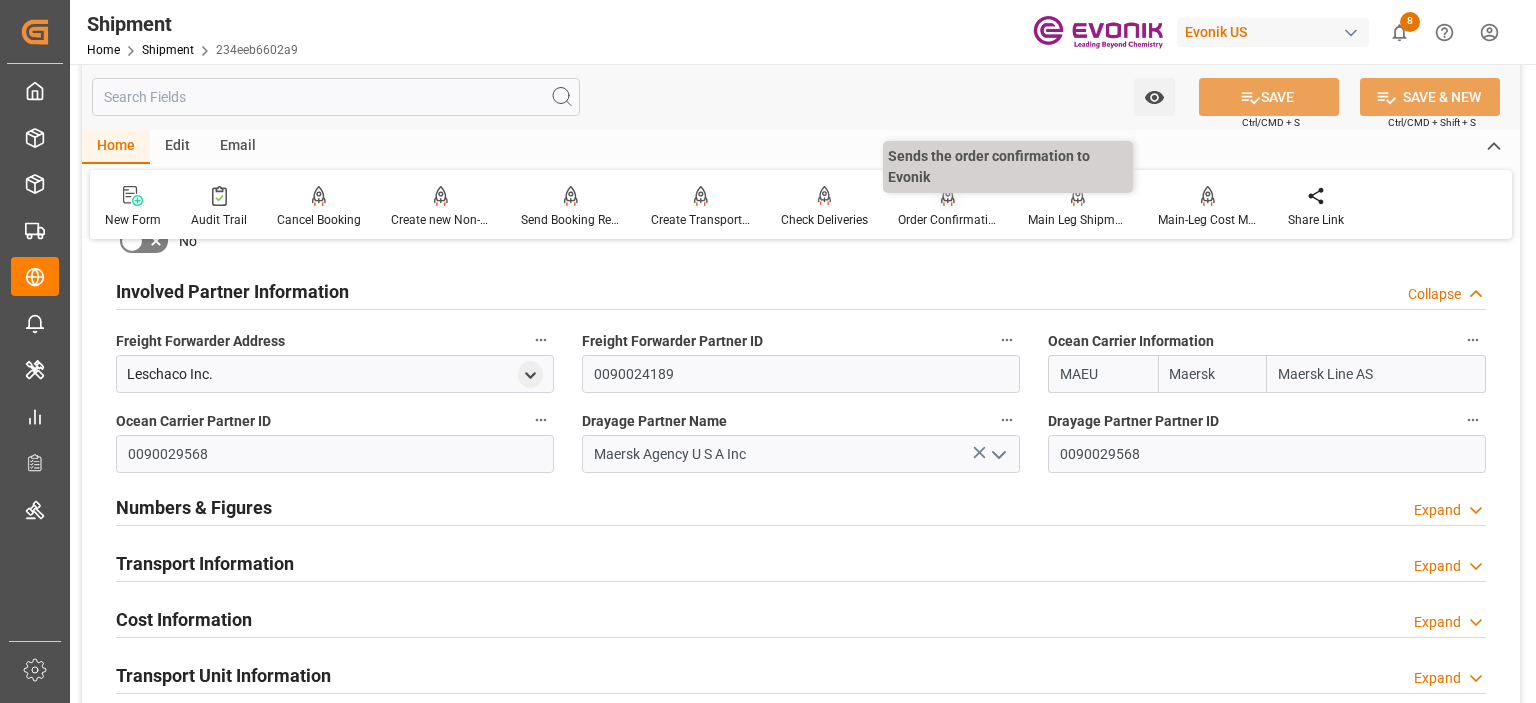 click on "Order Confirmation" at bounding box center (948, 207) 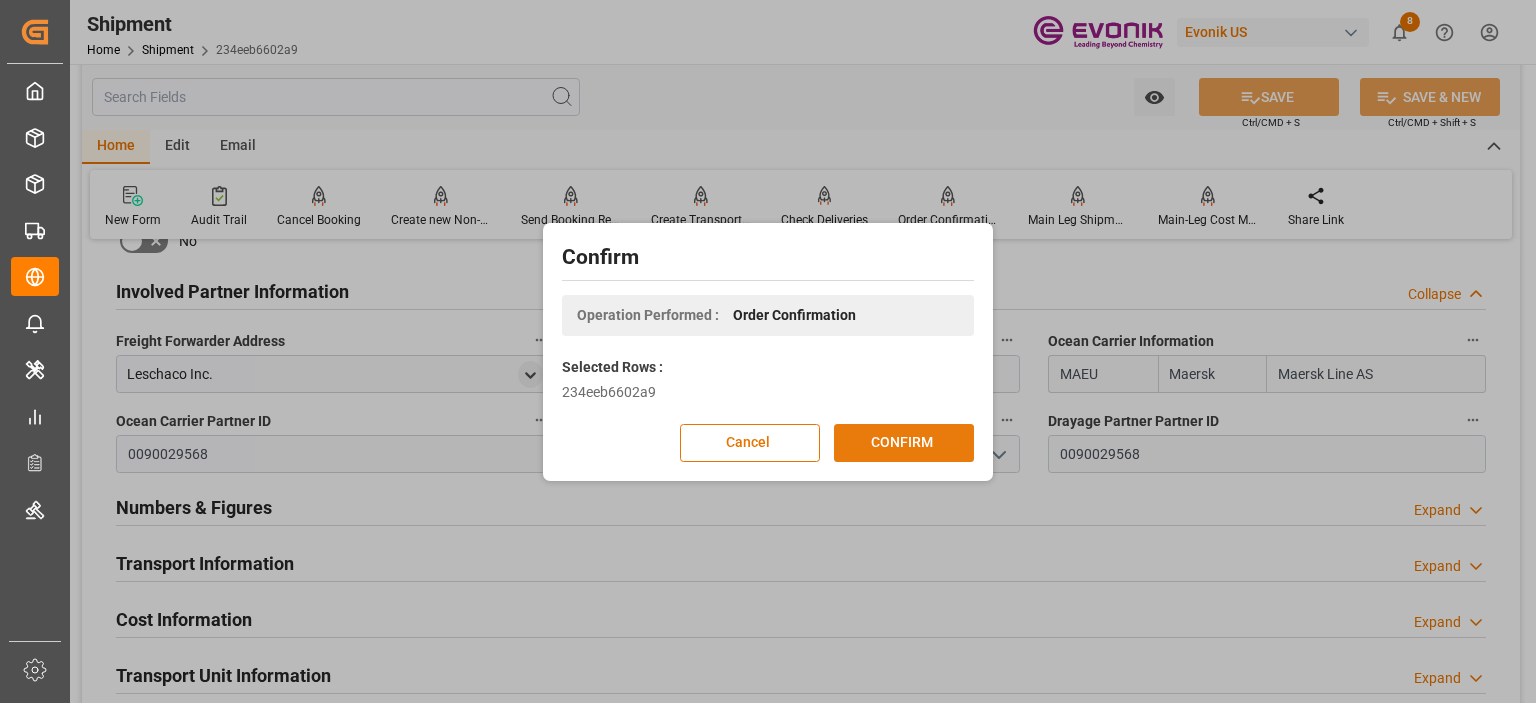 click on "CONFIRM" at bounding box center [904, 443] 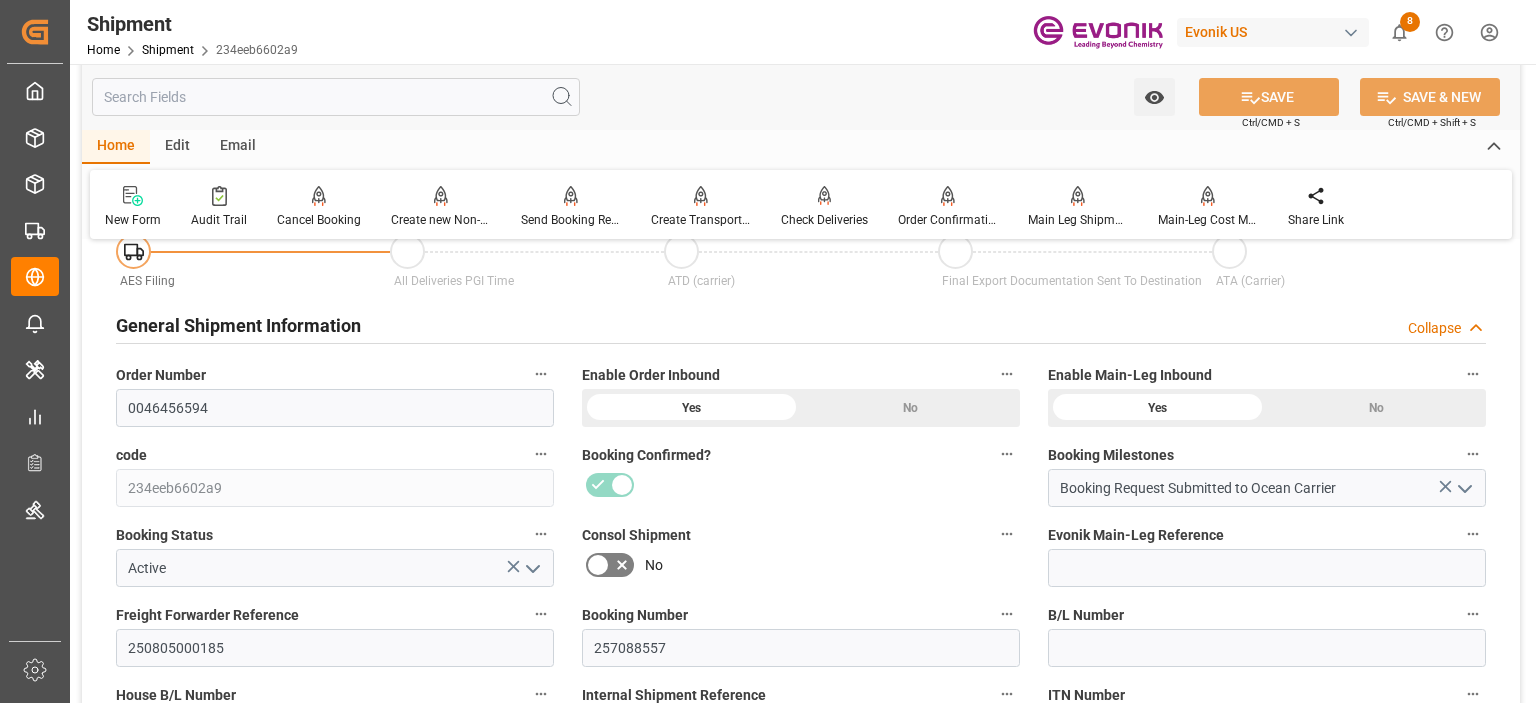 scroll, scrollTop: 1100, scrollLeft: 0, axis: vertical 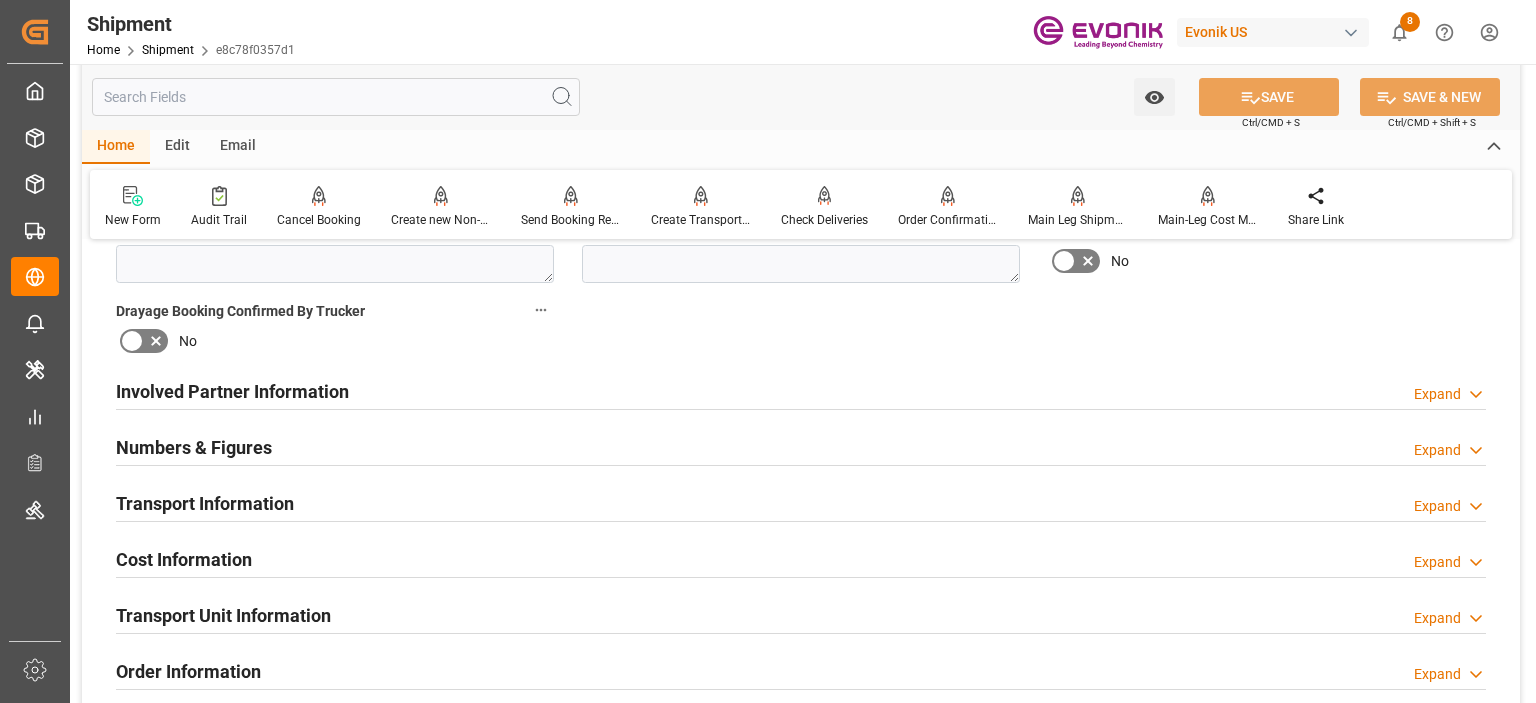 click on "Involved Partner Information Expand" at bounding box center (801, 390) 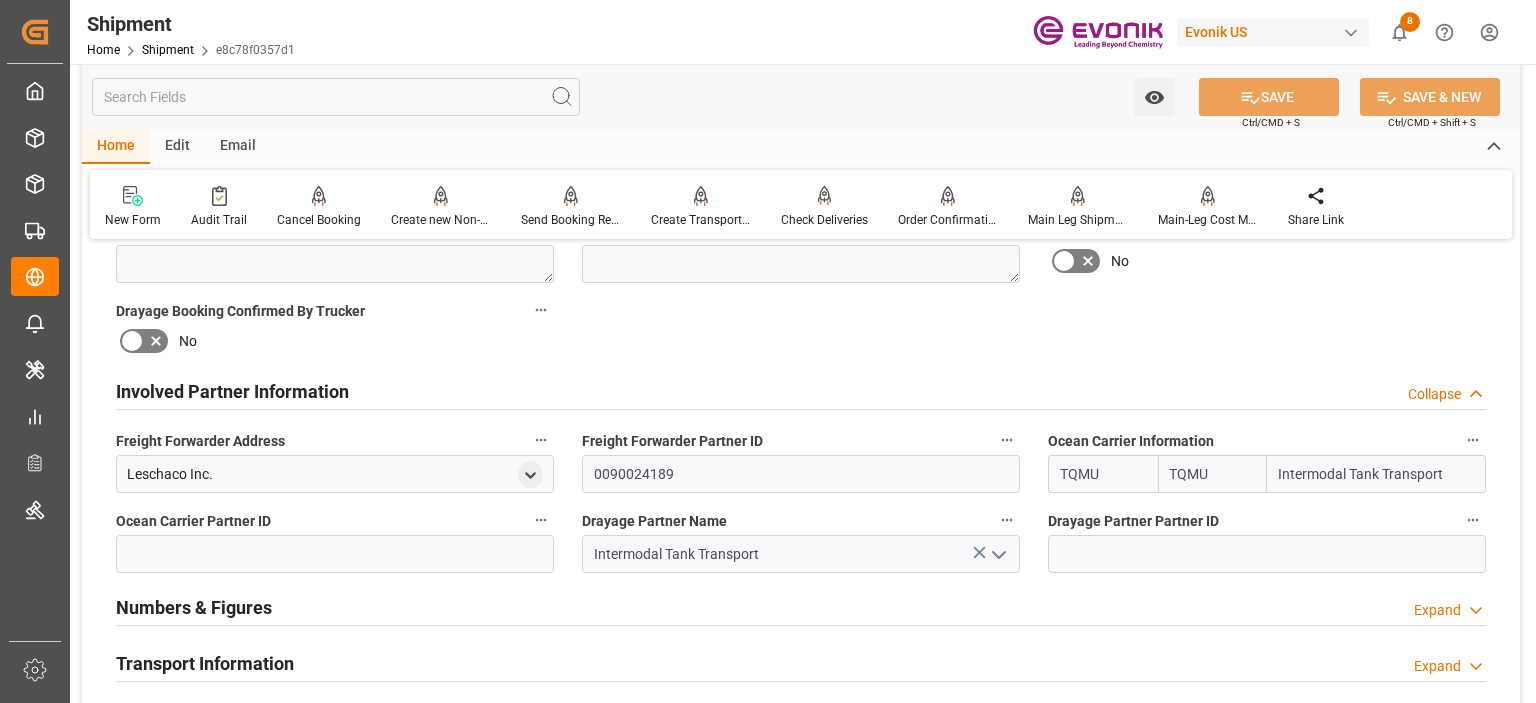 click on "Transport Information" at bounding box center (205, 663) 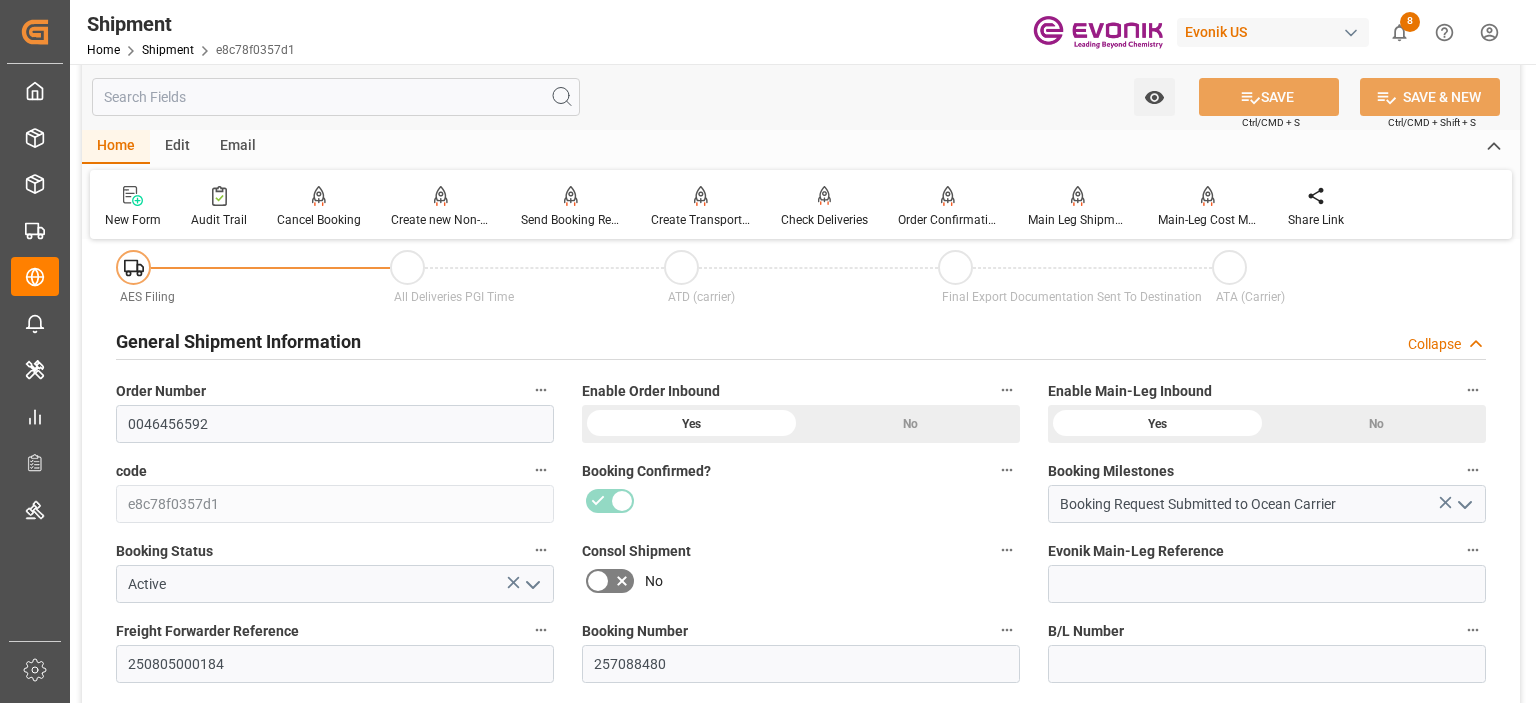 scroll, scrollTop: 300, scrollLeft: 0, axis: vertical 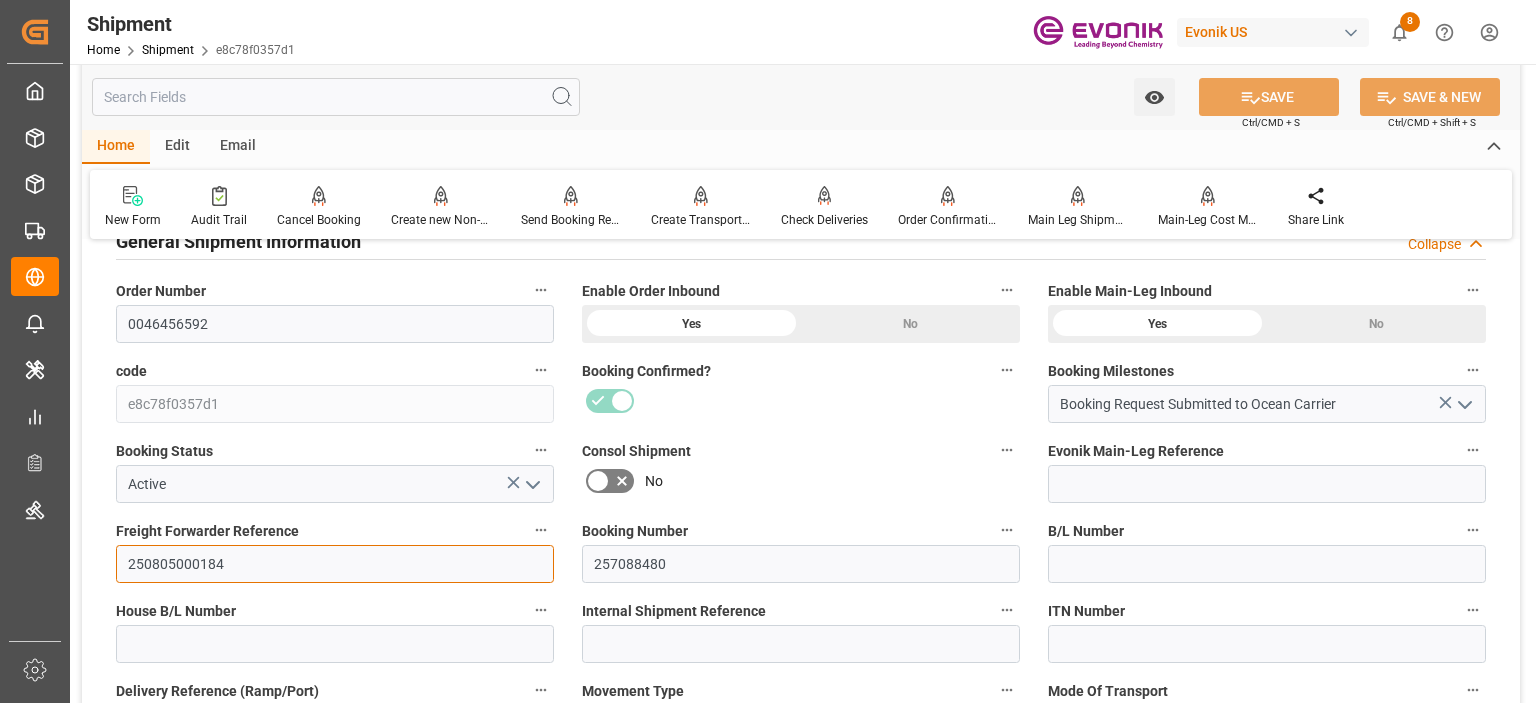 click on "250805000184" at bounding box center [335, 564] 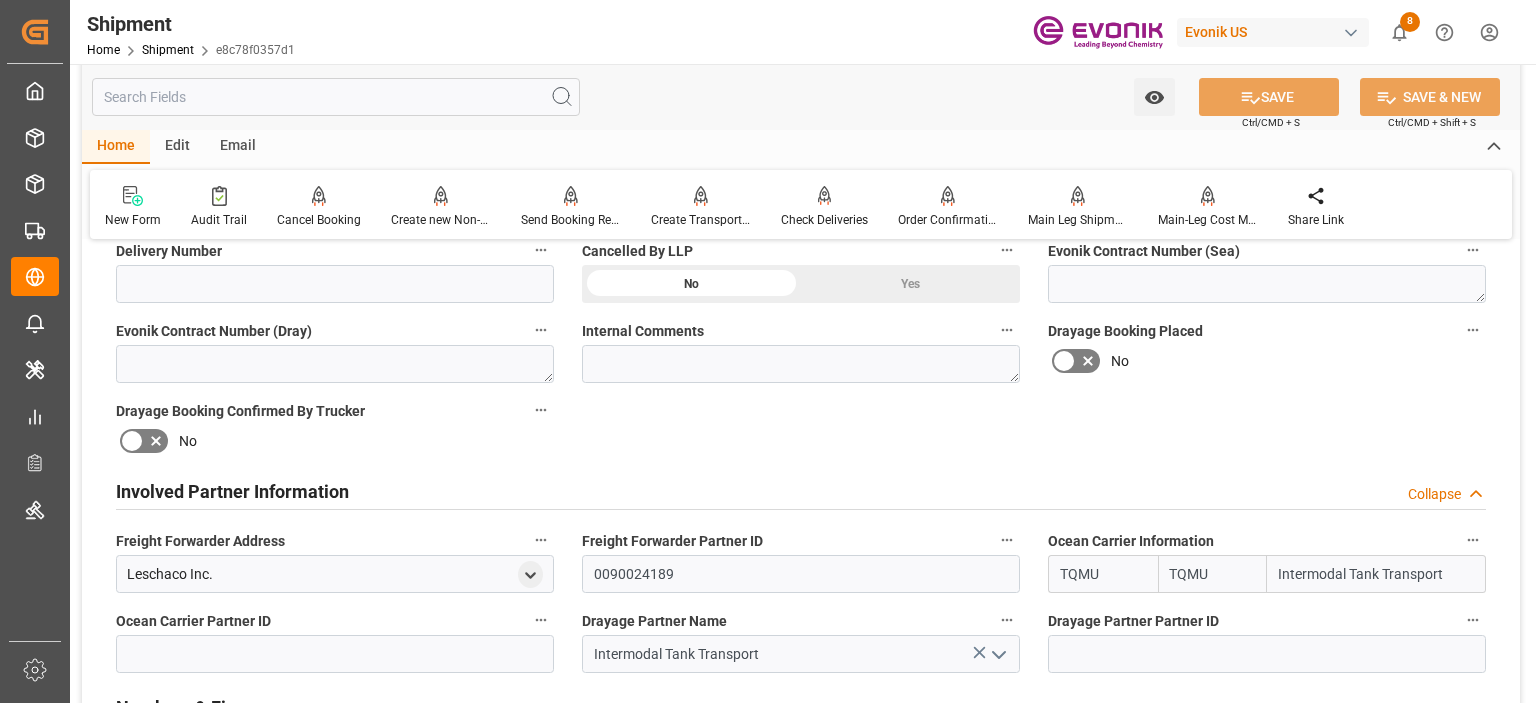 scroll, scrollTop: 1000, scrollLeft: 0, axis: vertical 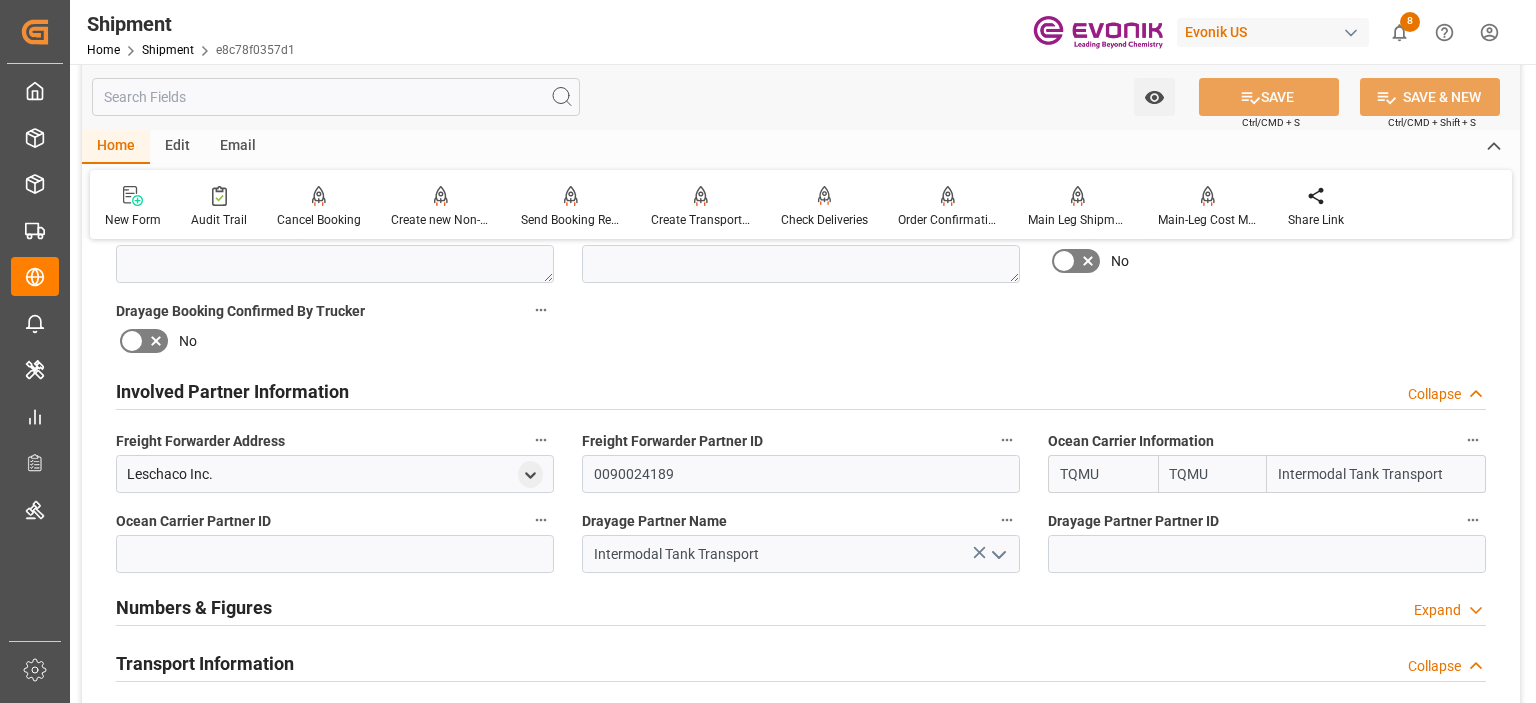 drag, startPoint x: 1349, startPoint y: 485, endPoint x: 1208, endPoint y: 483, distance: 141.01419 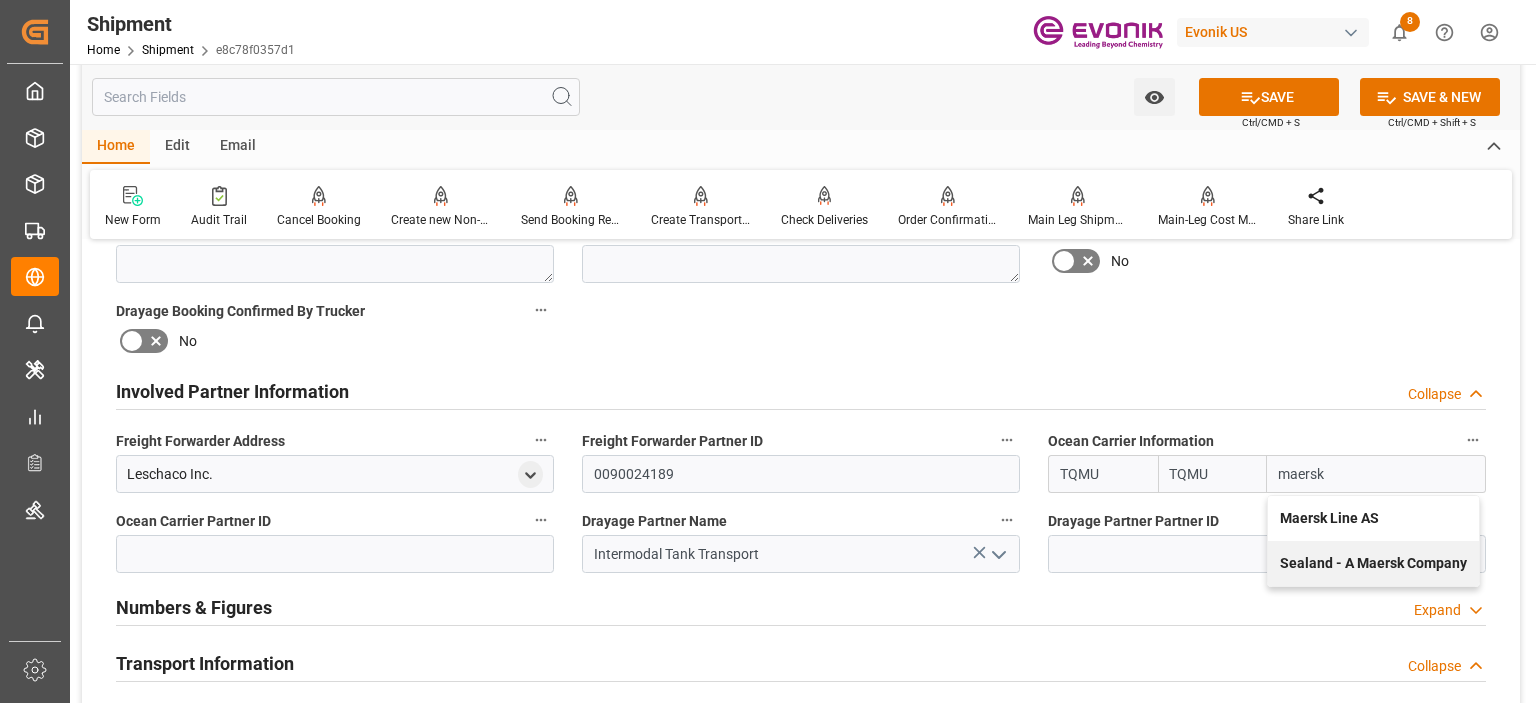 click on "Maersk Line AS" at bounding box center (1373, 518) 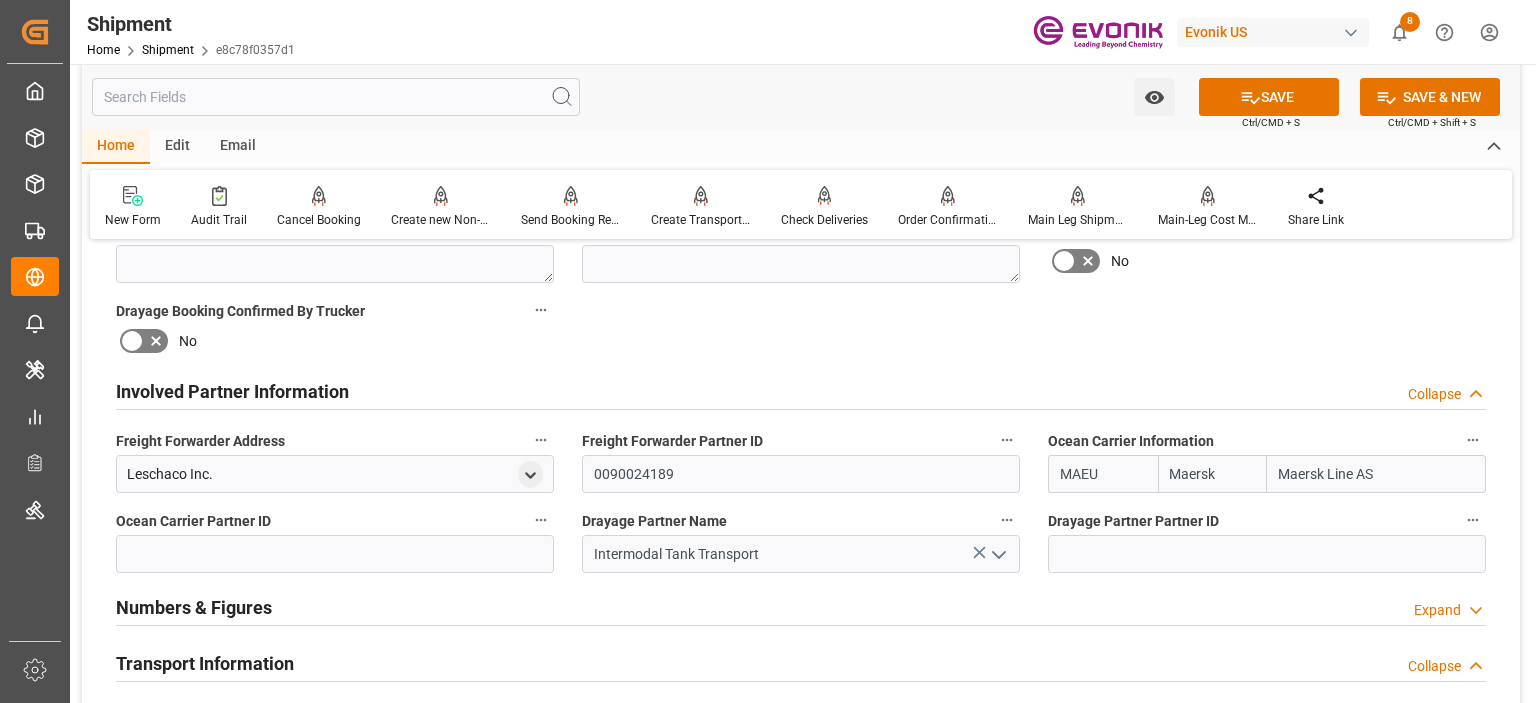 type on "MAEU" 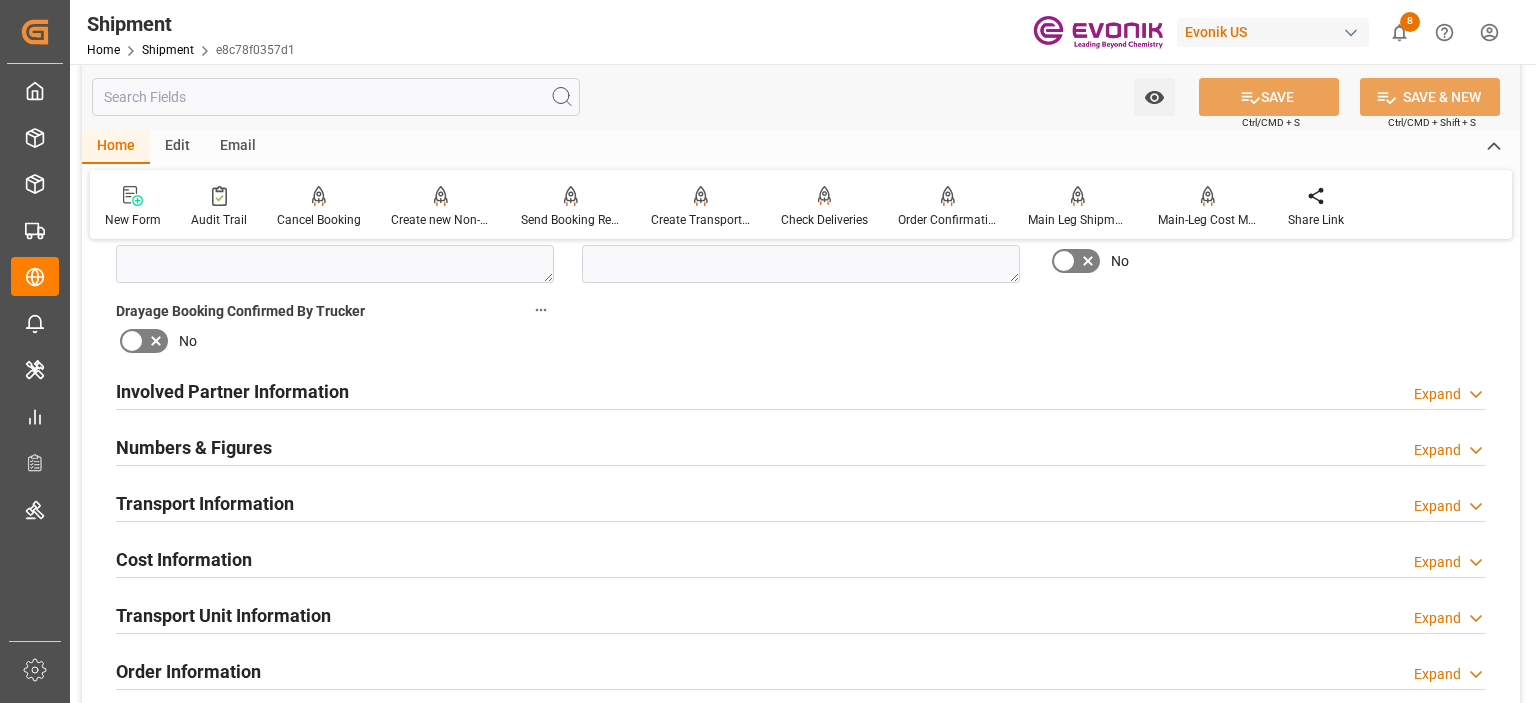 scroll, scrollTop: 800, scrollLeft: 0, axis: vertical 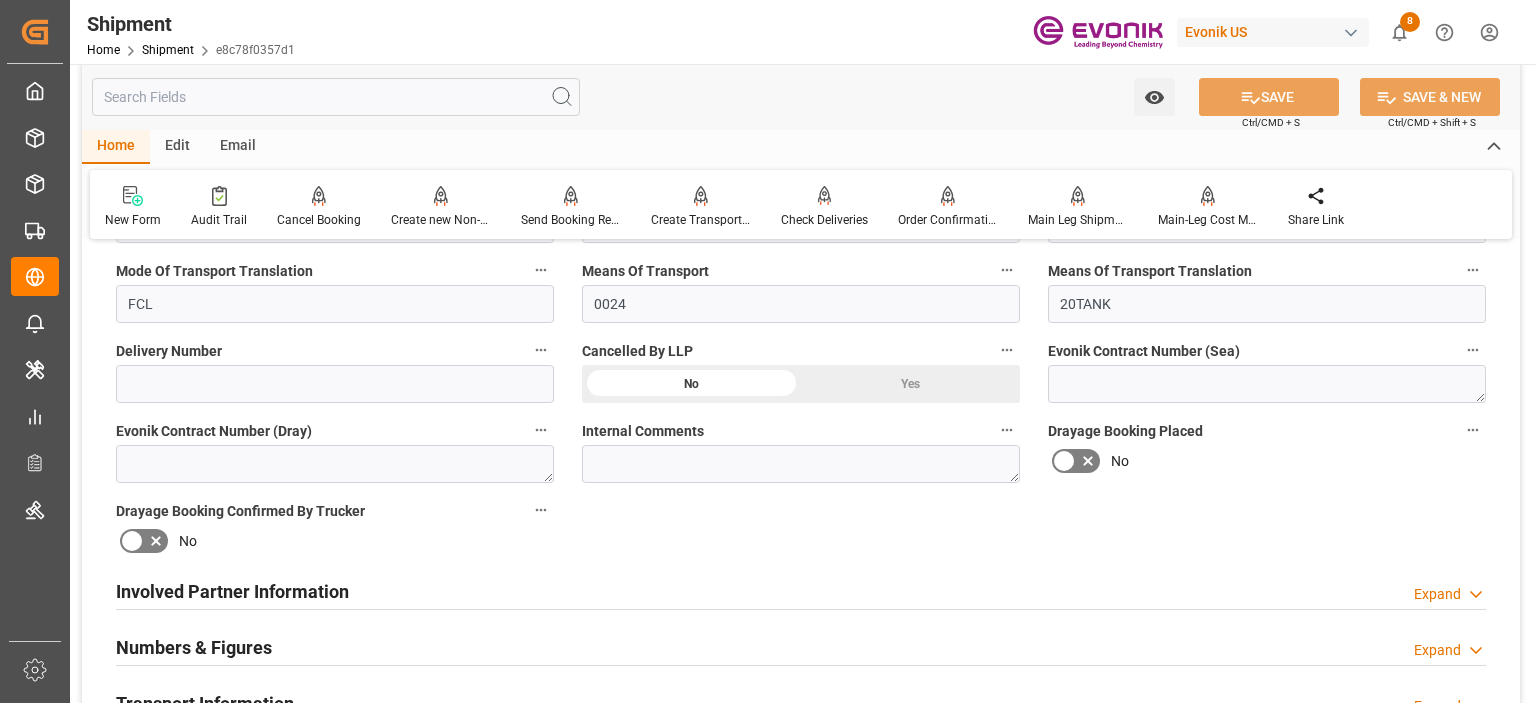 click on "Involved Partner Information" at bounding box center (232, 591) 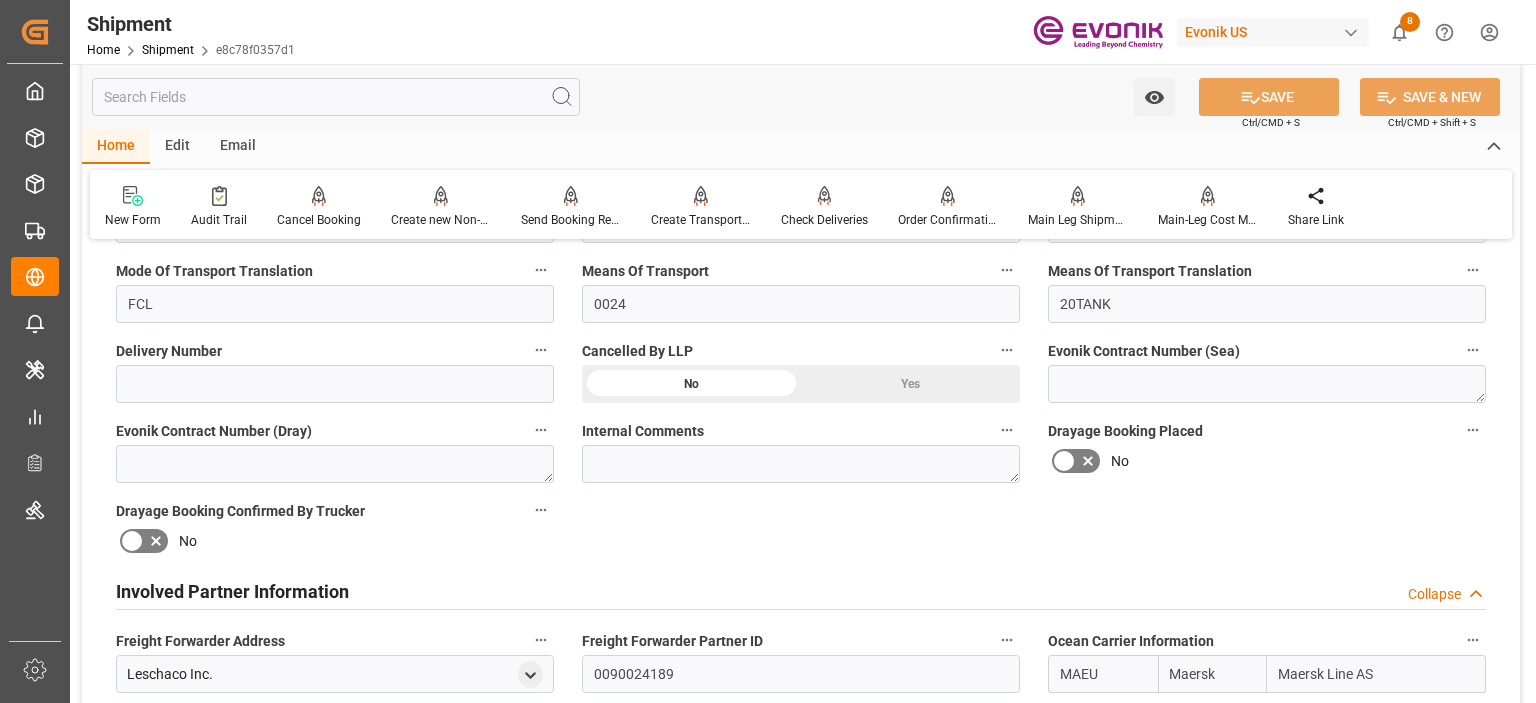 scroll, scrollTop: 1000, scrollLeft: 0, axis: vertical 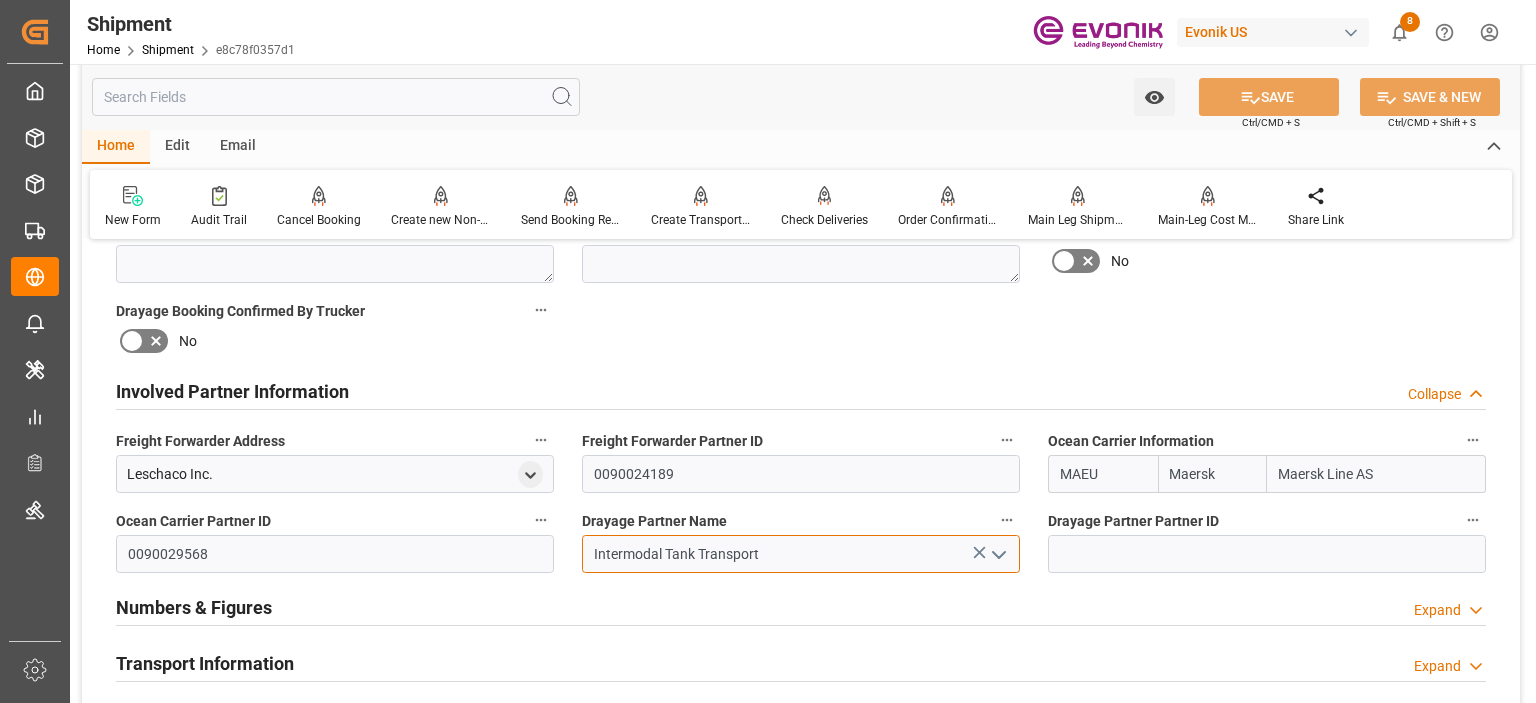 drag, startPoint x: 781, startPoint y: 564, endPoint x: 520, endPoint y: 564, distance: 261 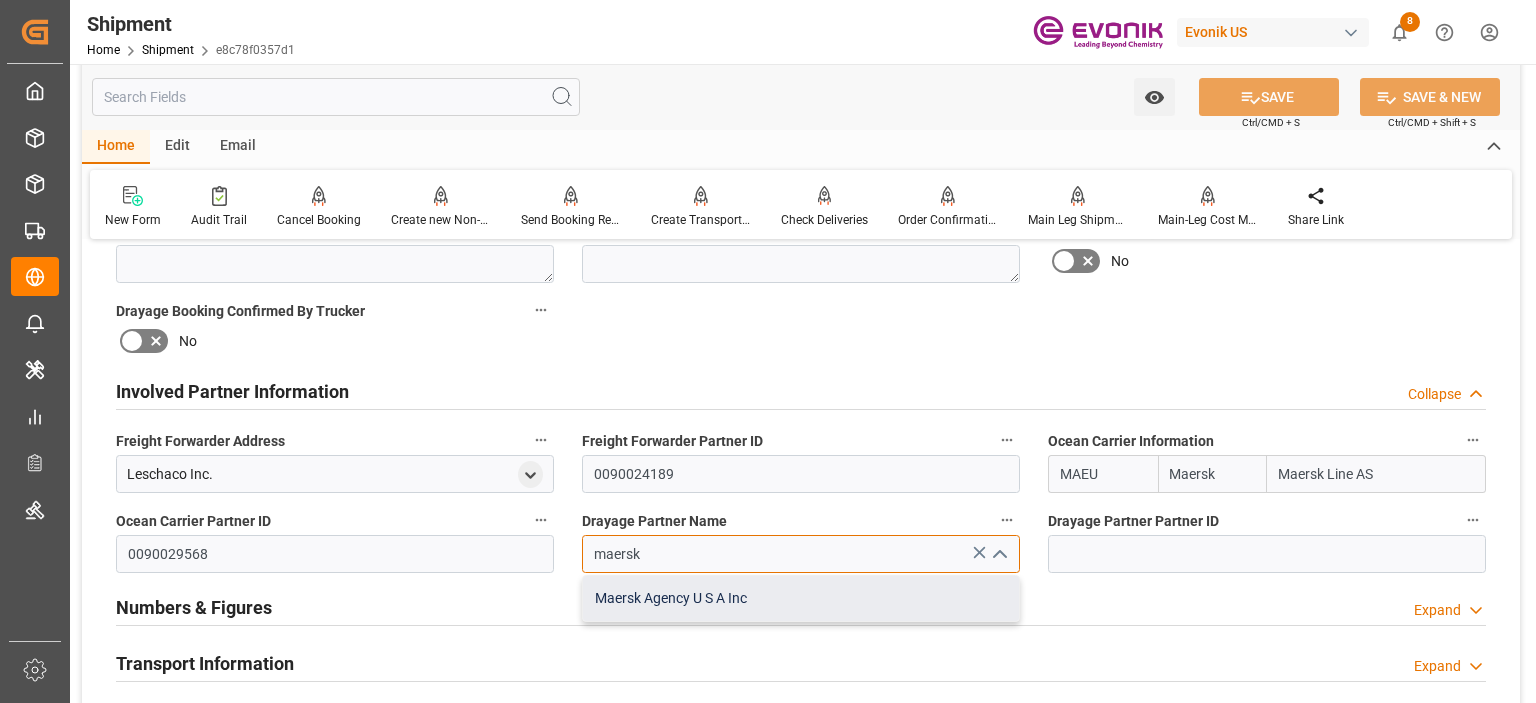 click on "Maersk Agency U S A Inc" at bounding box center (801, 598) 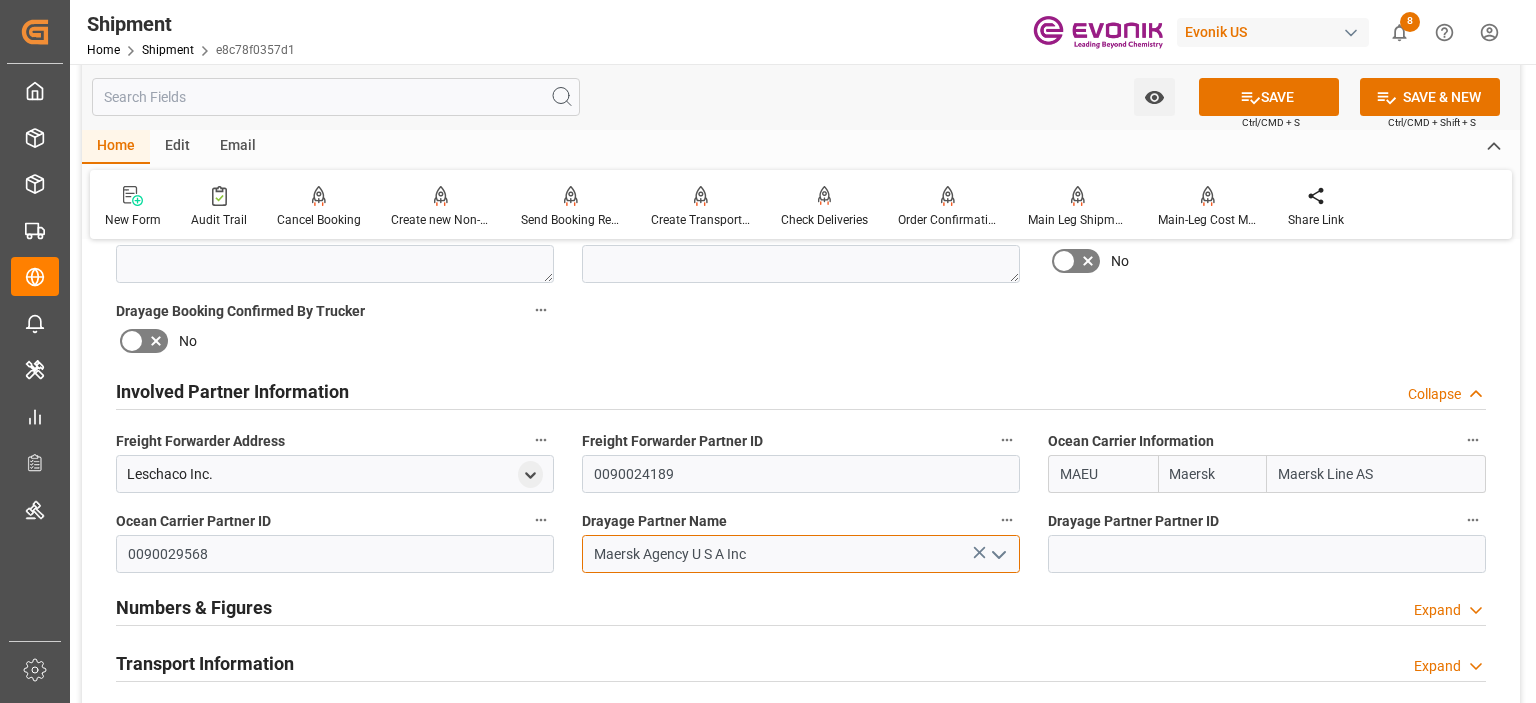 type on "Maersk Agency U S A Inc" 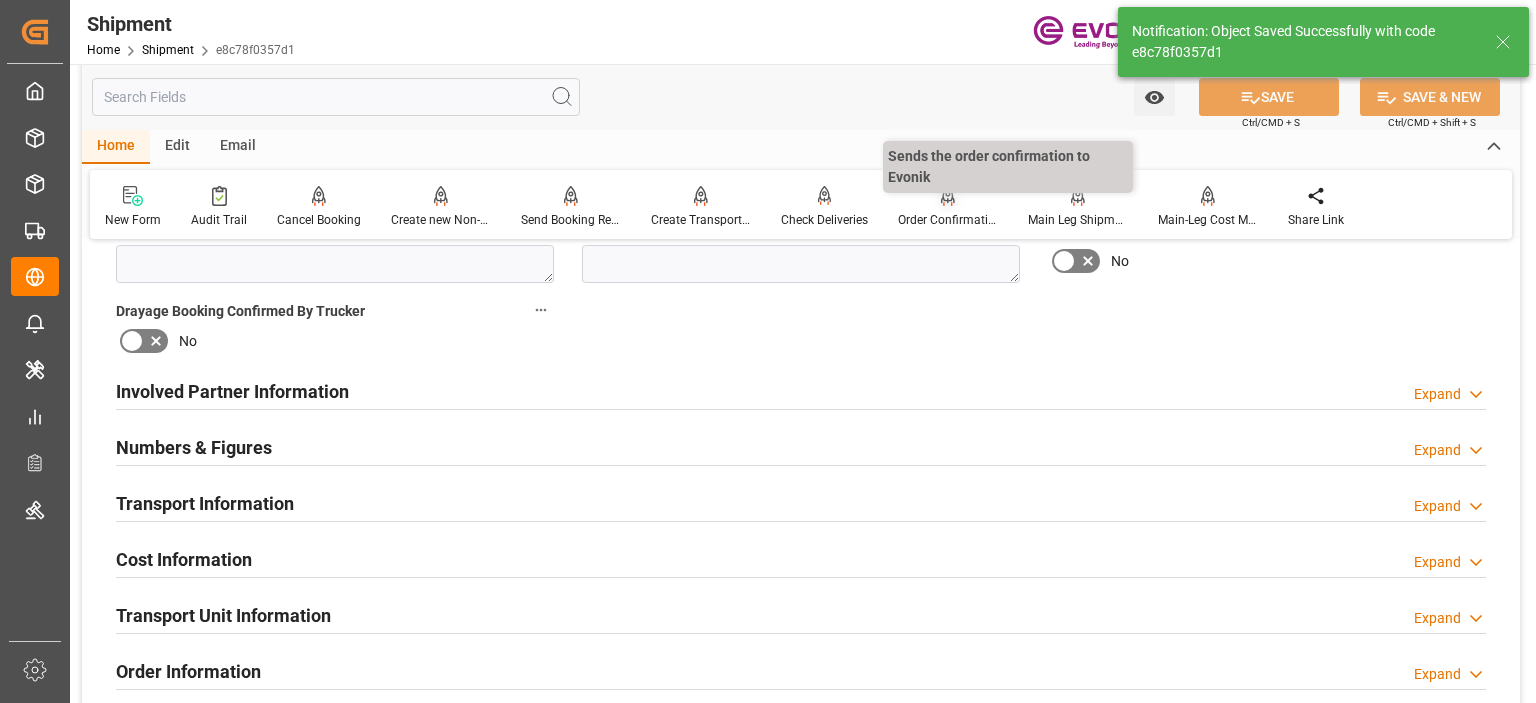 click on "Order Confirmation" at bounding box center [948, 220] 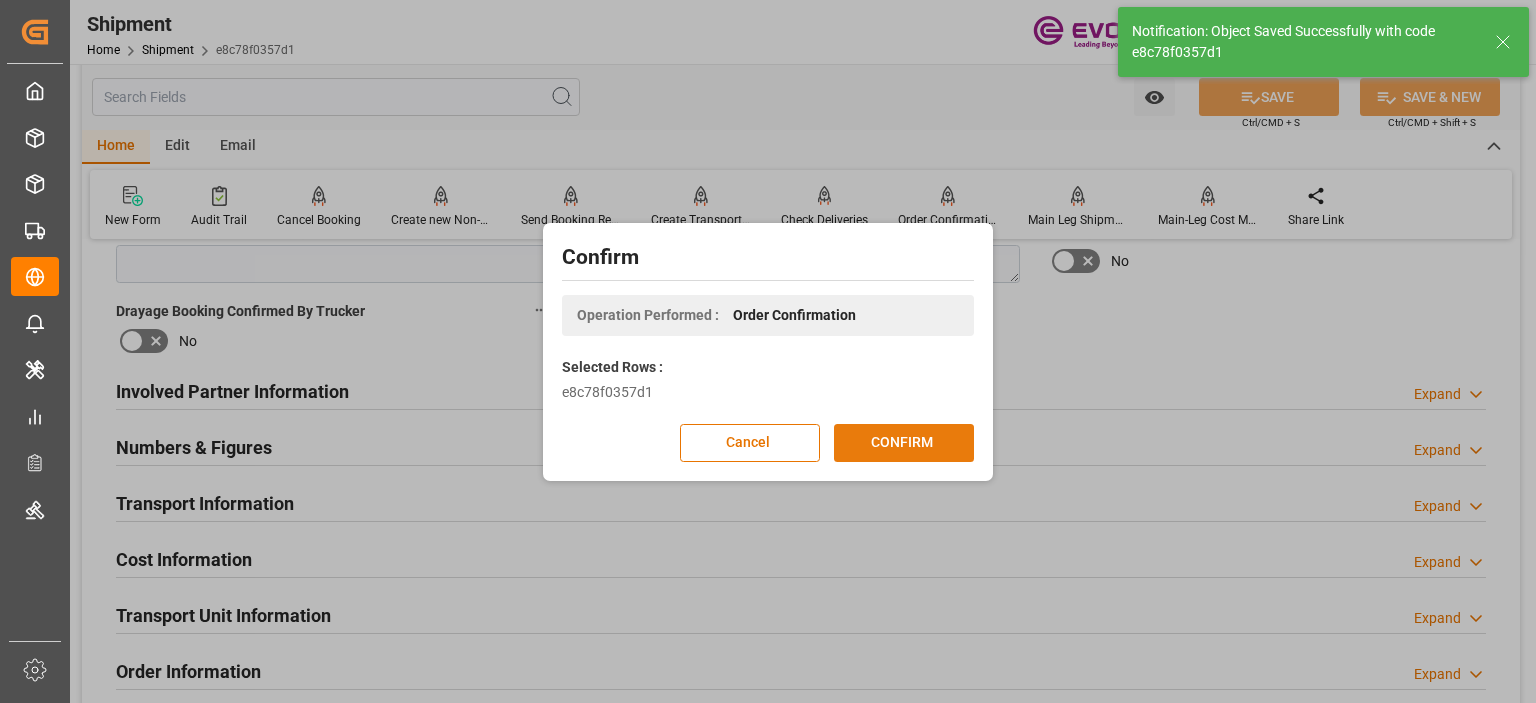 click on "CONFIRM" at bounding box center [904, 443] 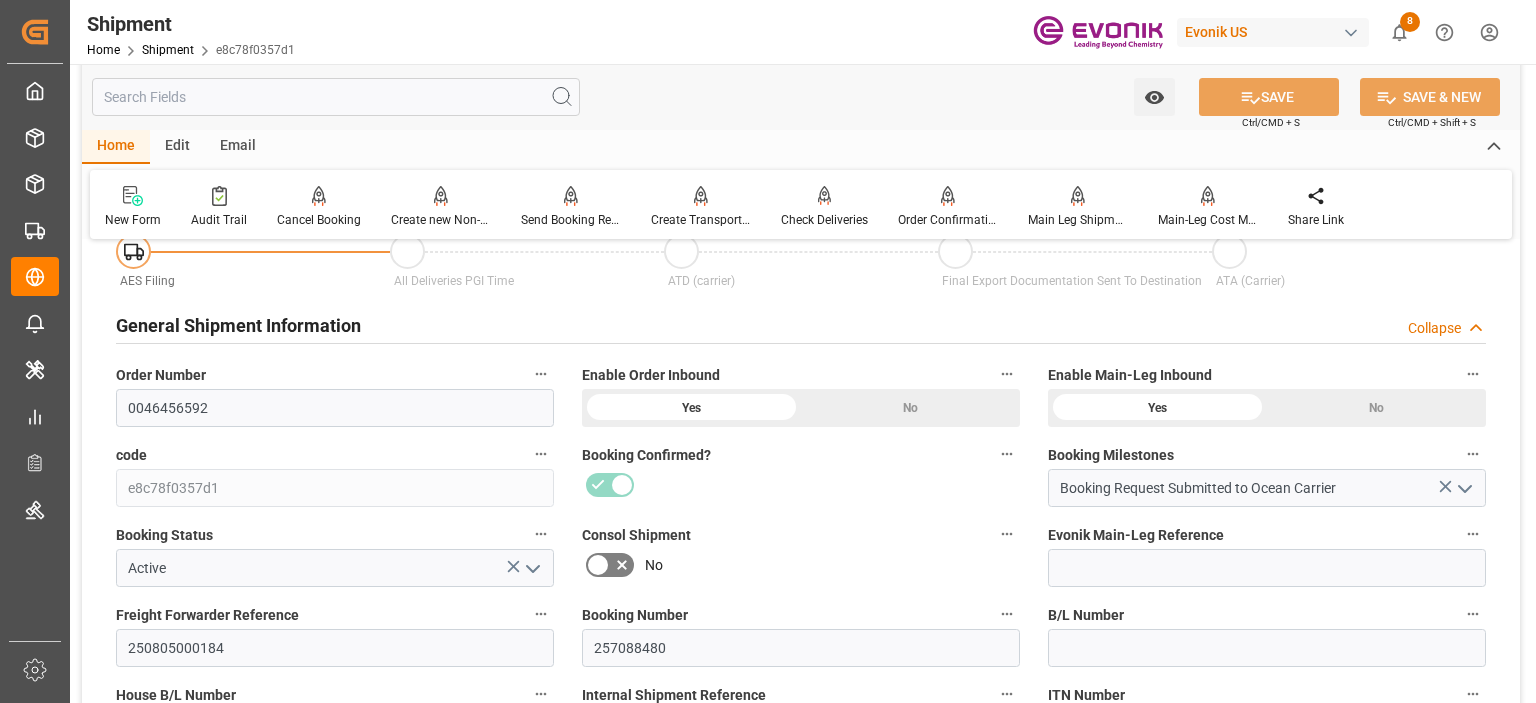 scroll, scrollTop: 1000, scrollLeft: 0, axis: vertical 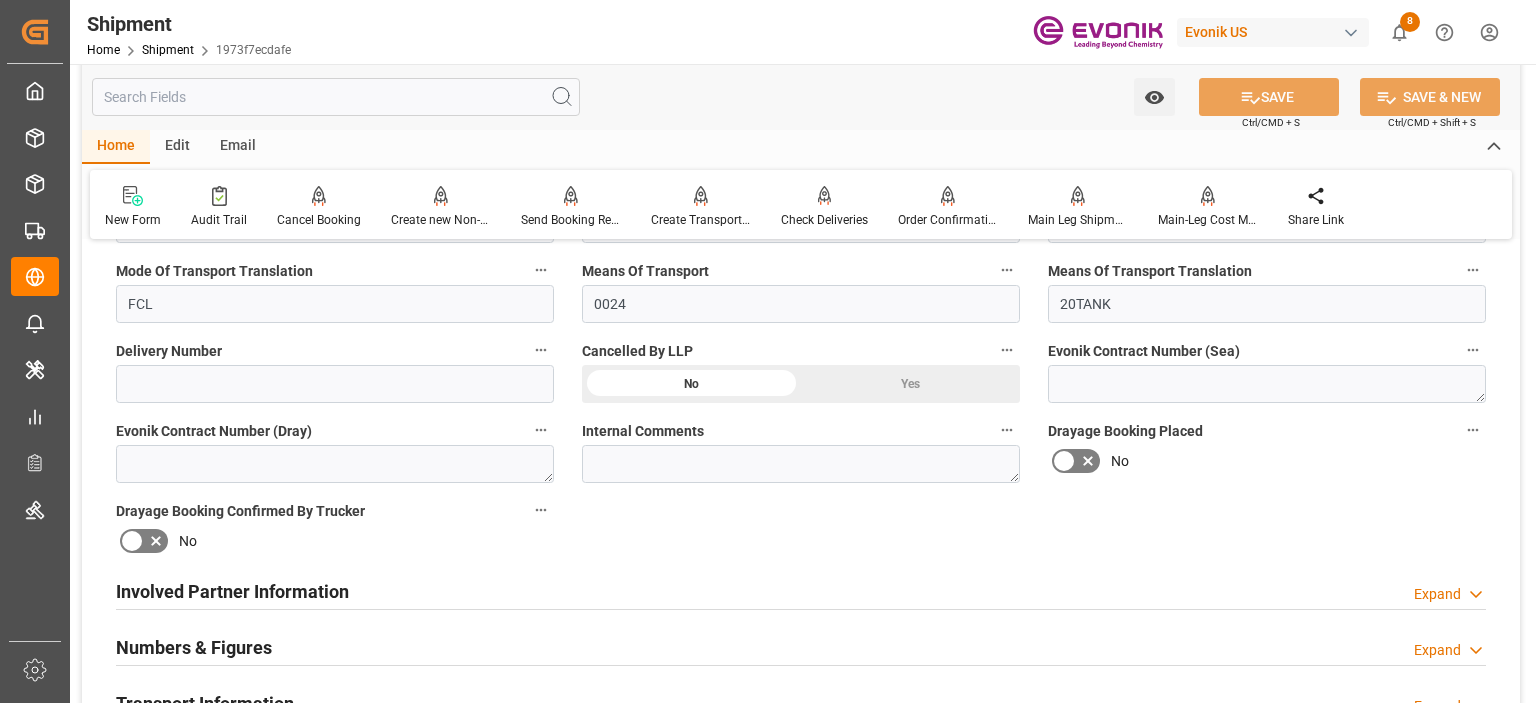 click on "Involved Partner Information" at bounding box center [232, 591] 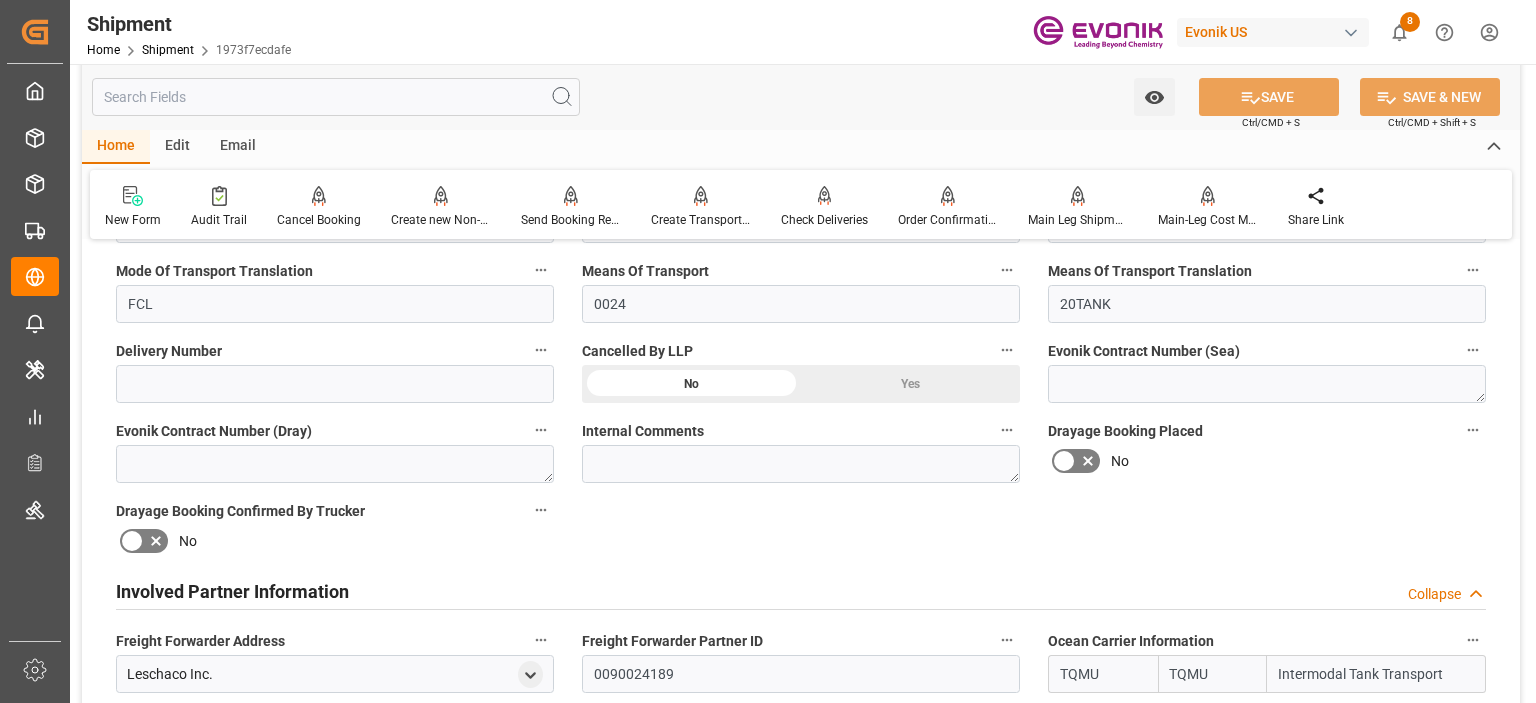 scroll, scrollTop: 1100, scrollLeft: 0, axis: vertical 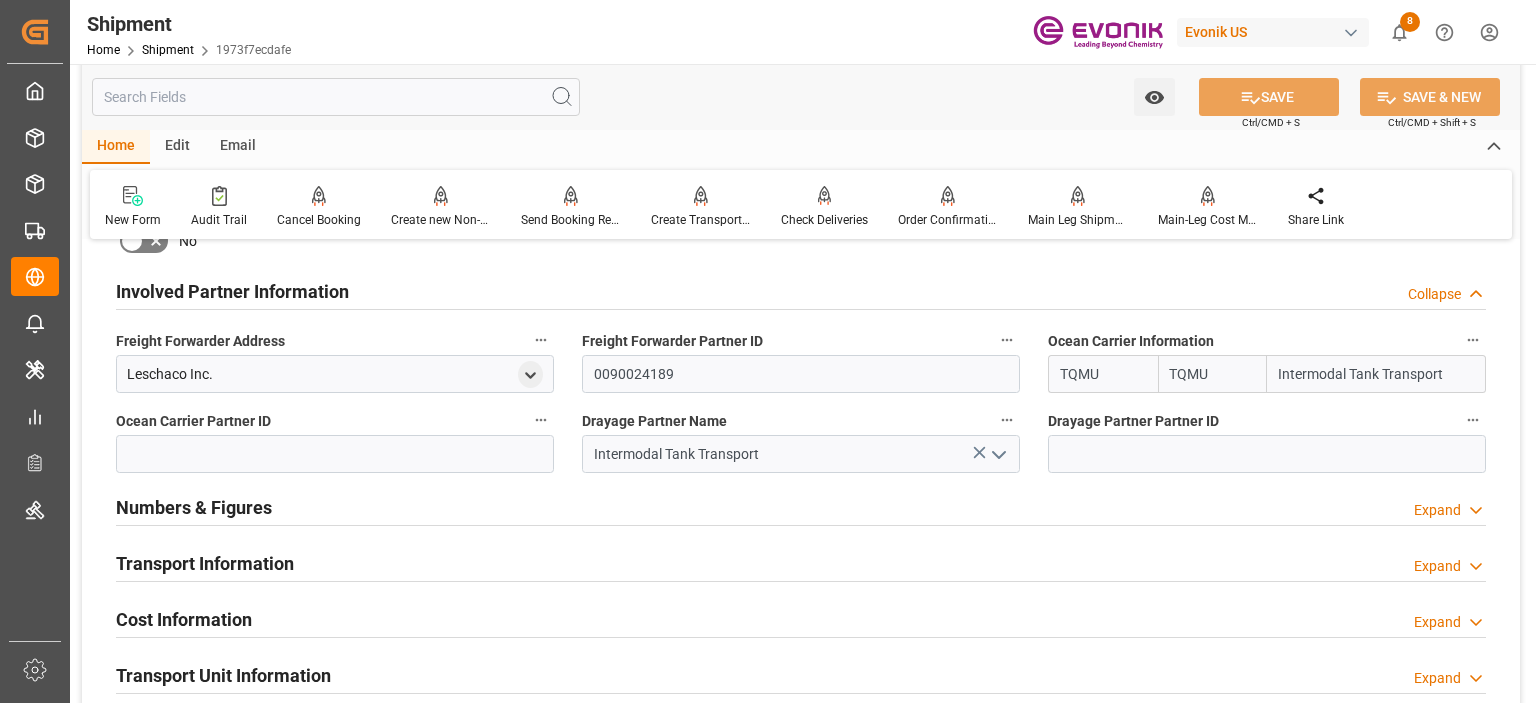 drag, startPoint x: 1456, startPoint y: 368, endPoint x: 1192, endPoint y: 386, distance: 264.6129 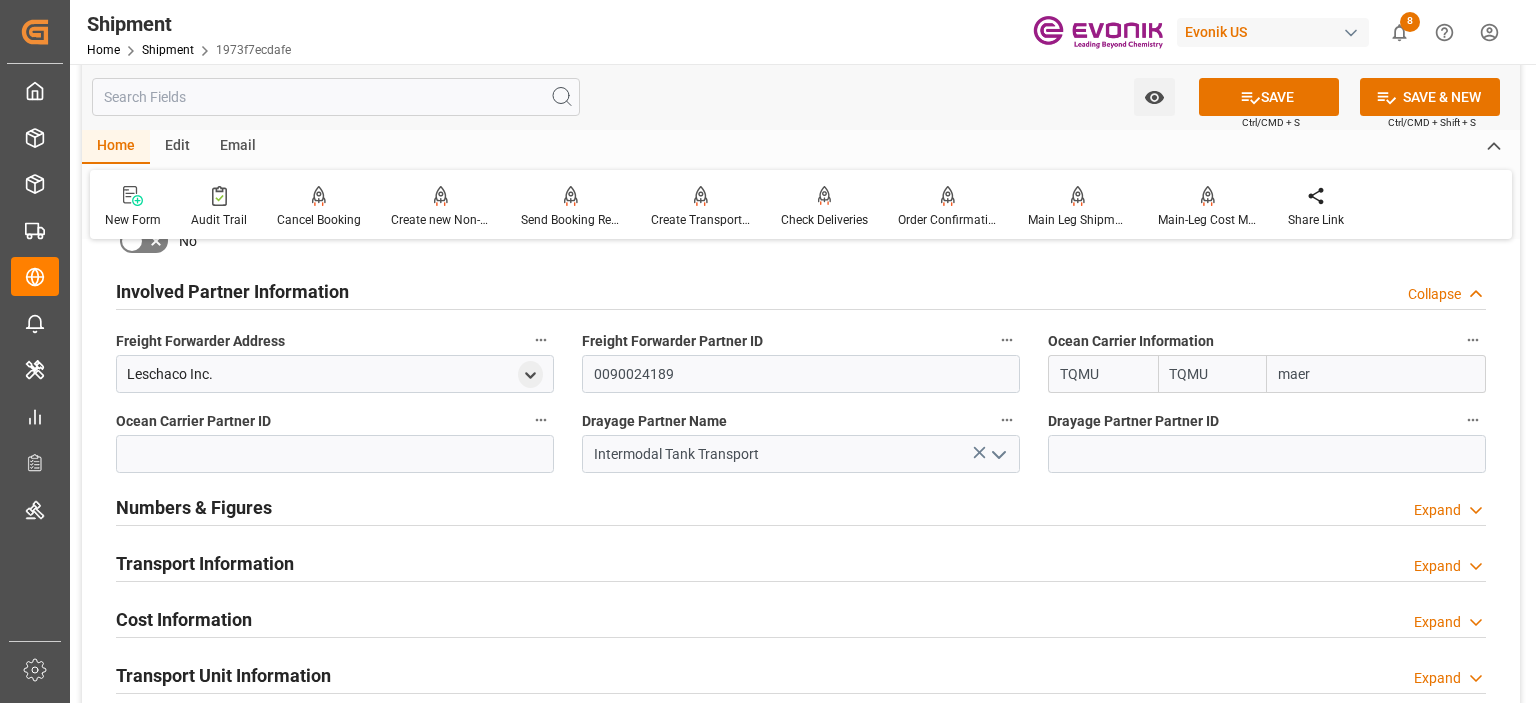 type on "maers" 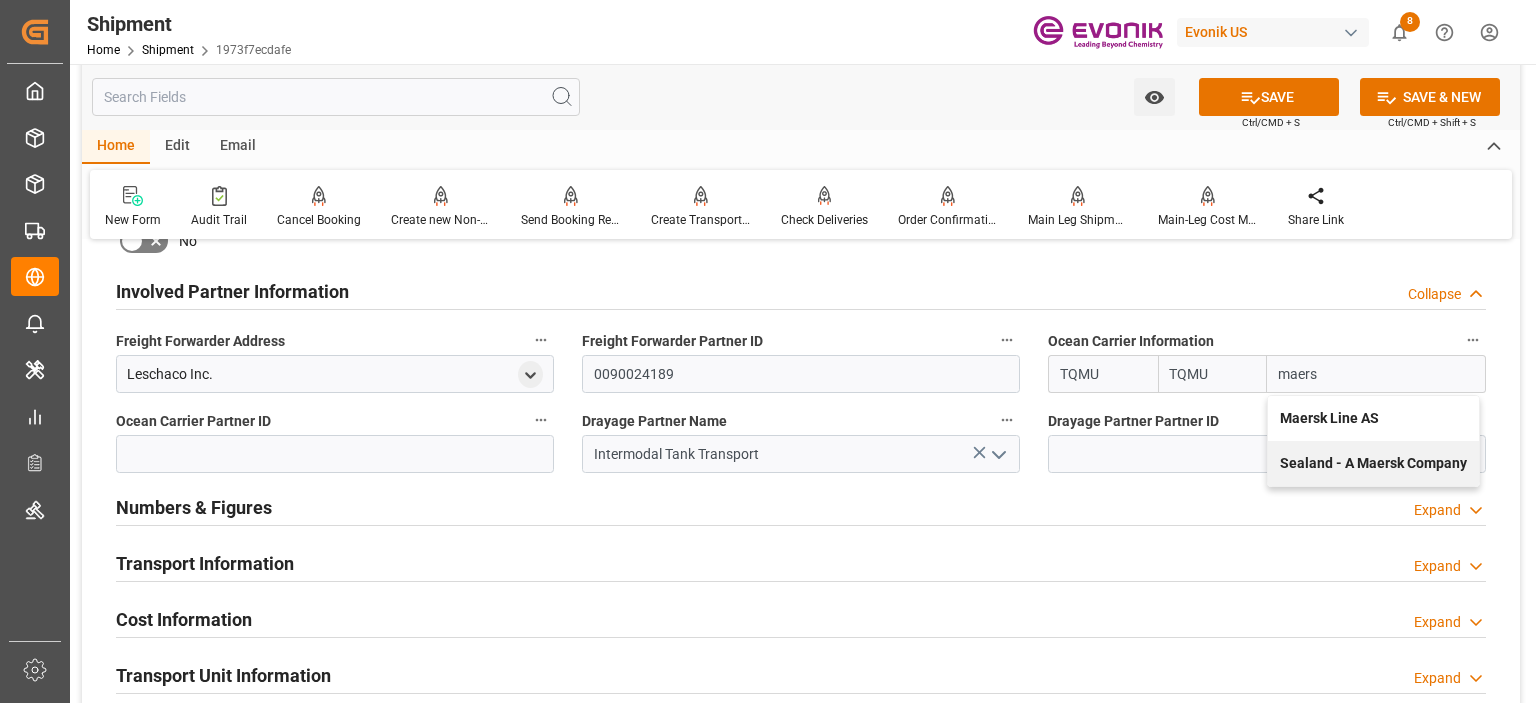 click on "Maersk Line AS" at bounding box center [1329, 418] 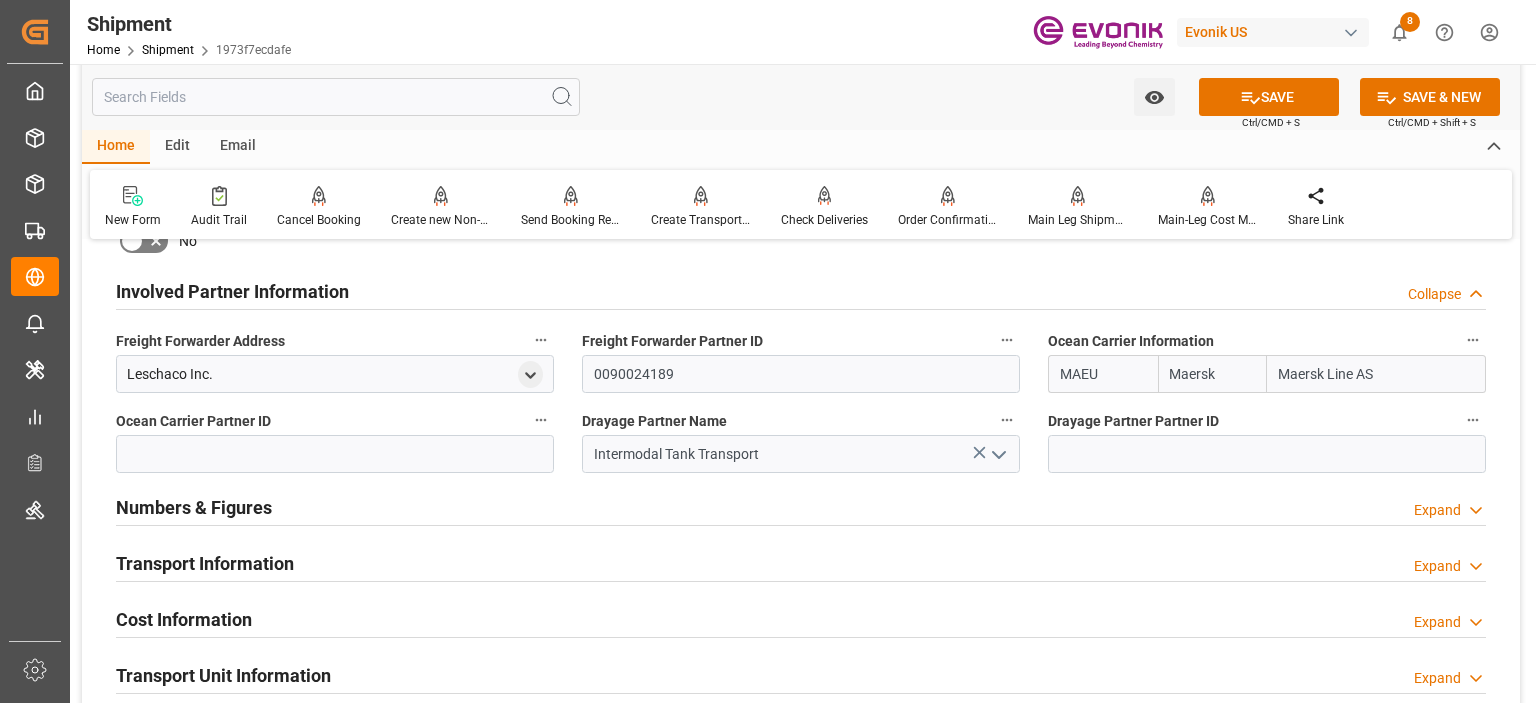 type on "Maersk Line AS" 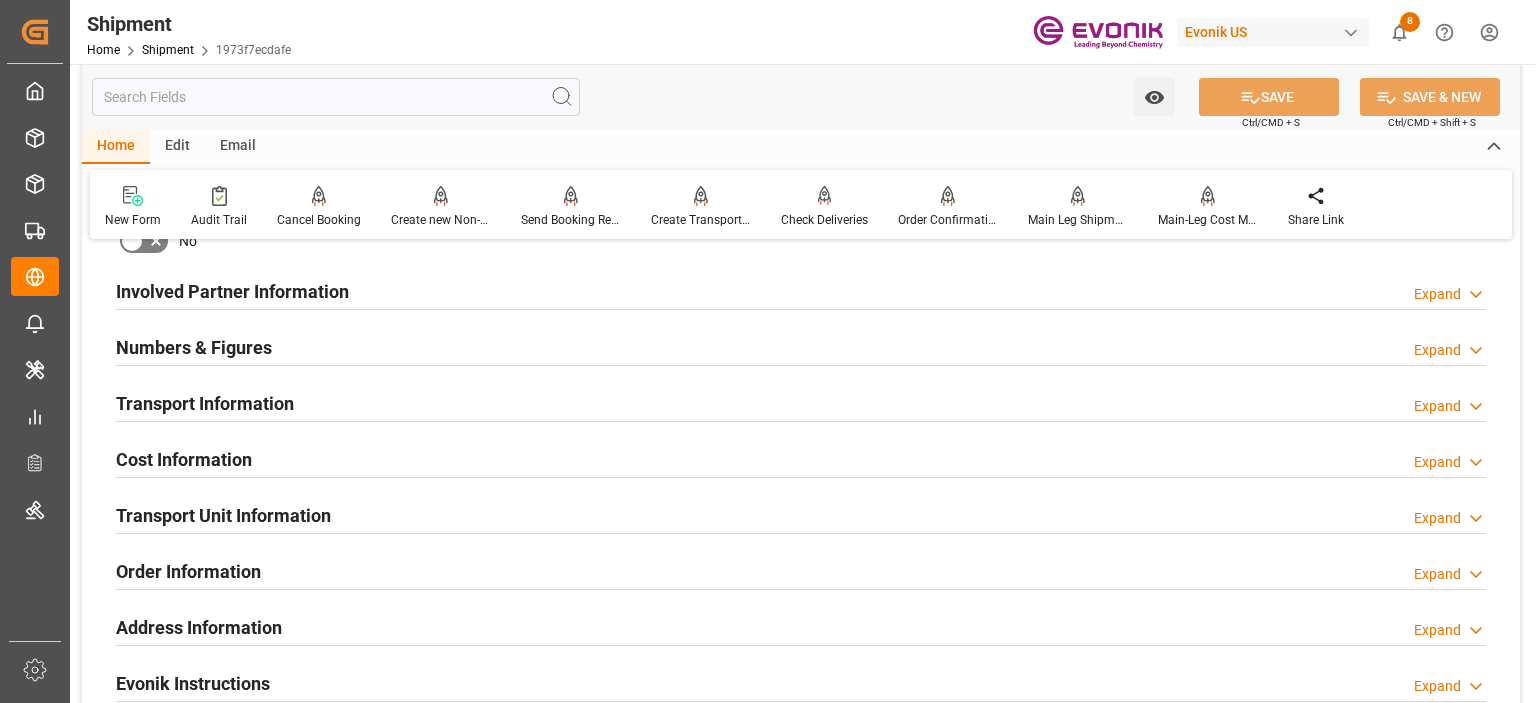 click on "Involved Partner Information" at bounding box center (232, 291) 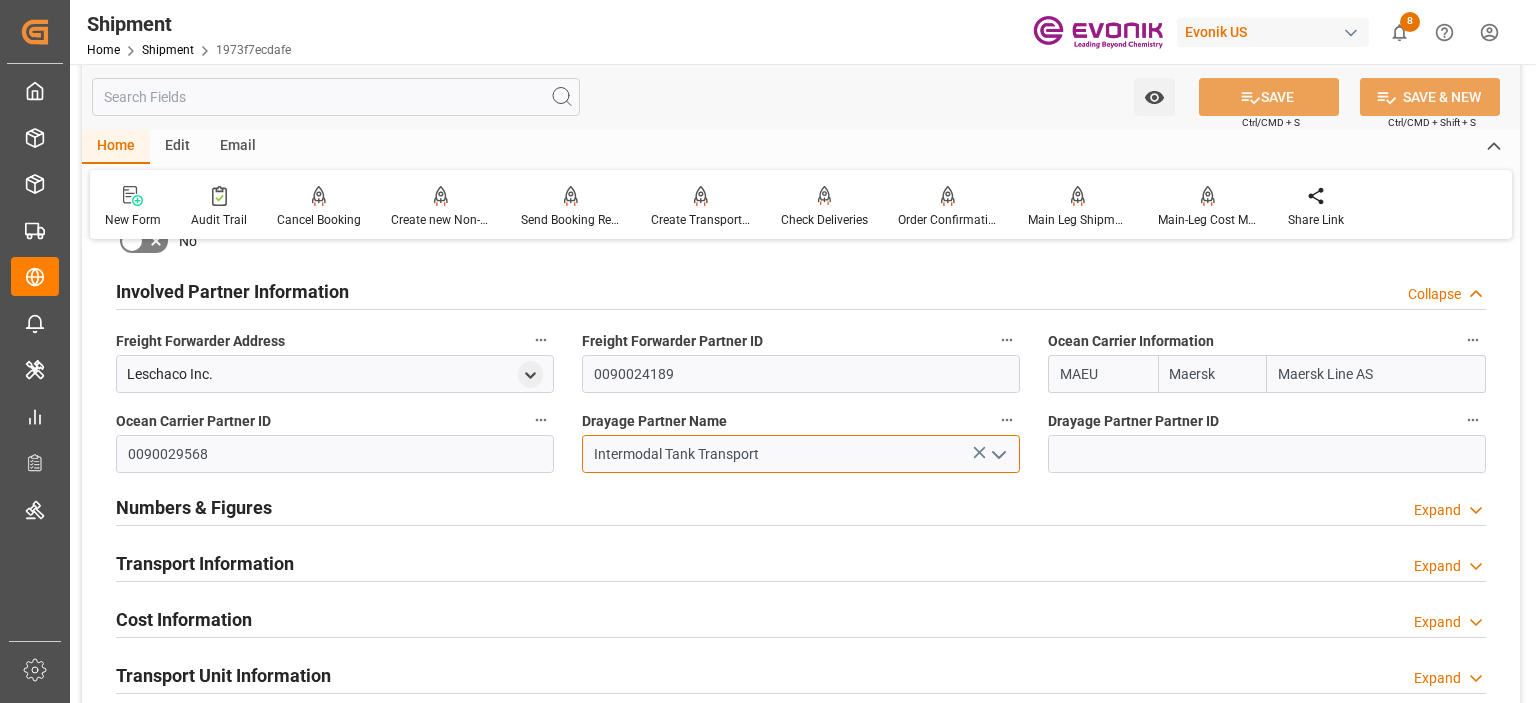drag, startPoint x: 764, startPoint y: 455, endPoint x: 581, endPoint y: 459, distance: 183.04372 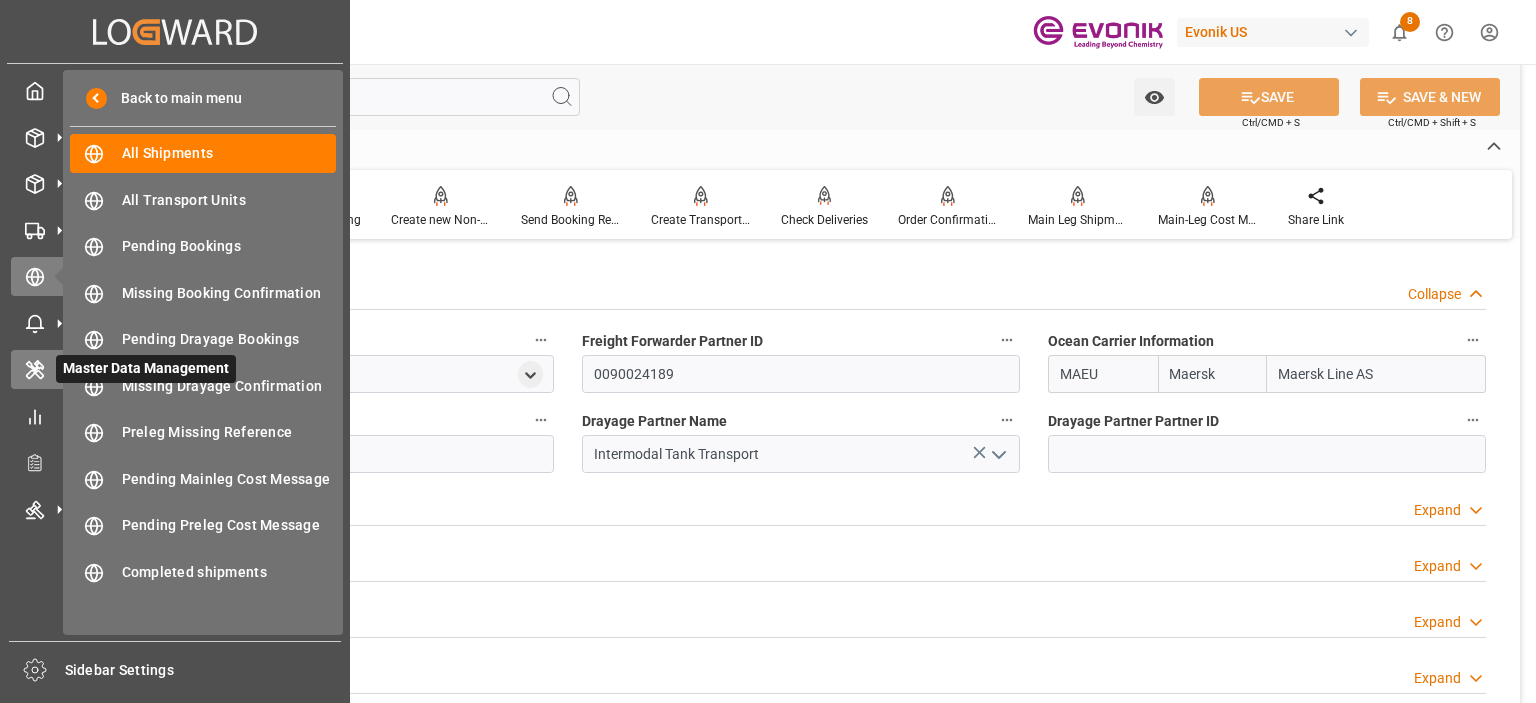 click on "Master Data Management" at bounding box center (146, 369) 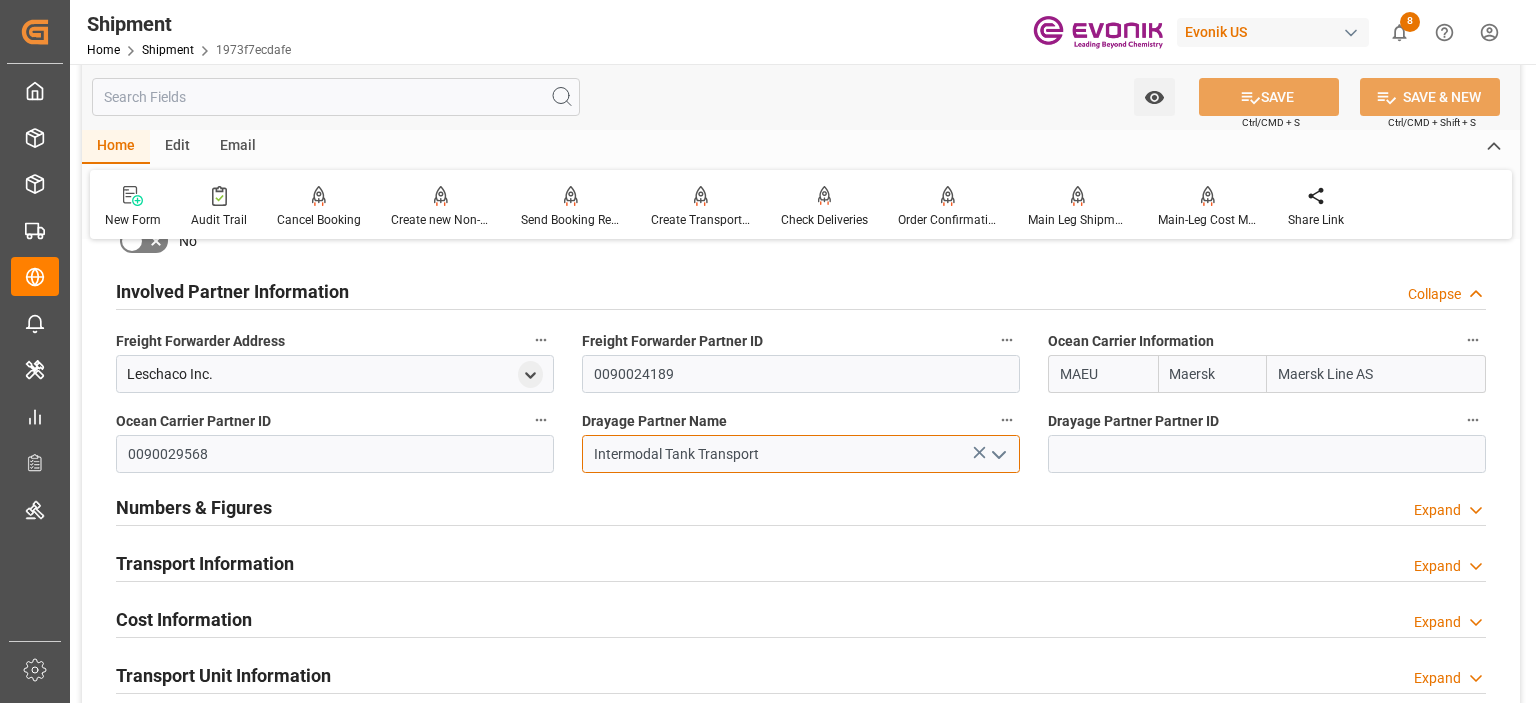 drag, startPoint x: 811, startPoint y: 456, endPoint x: 492, endPoint y: 490, distance: 320.8068 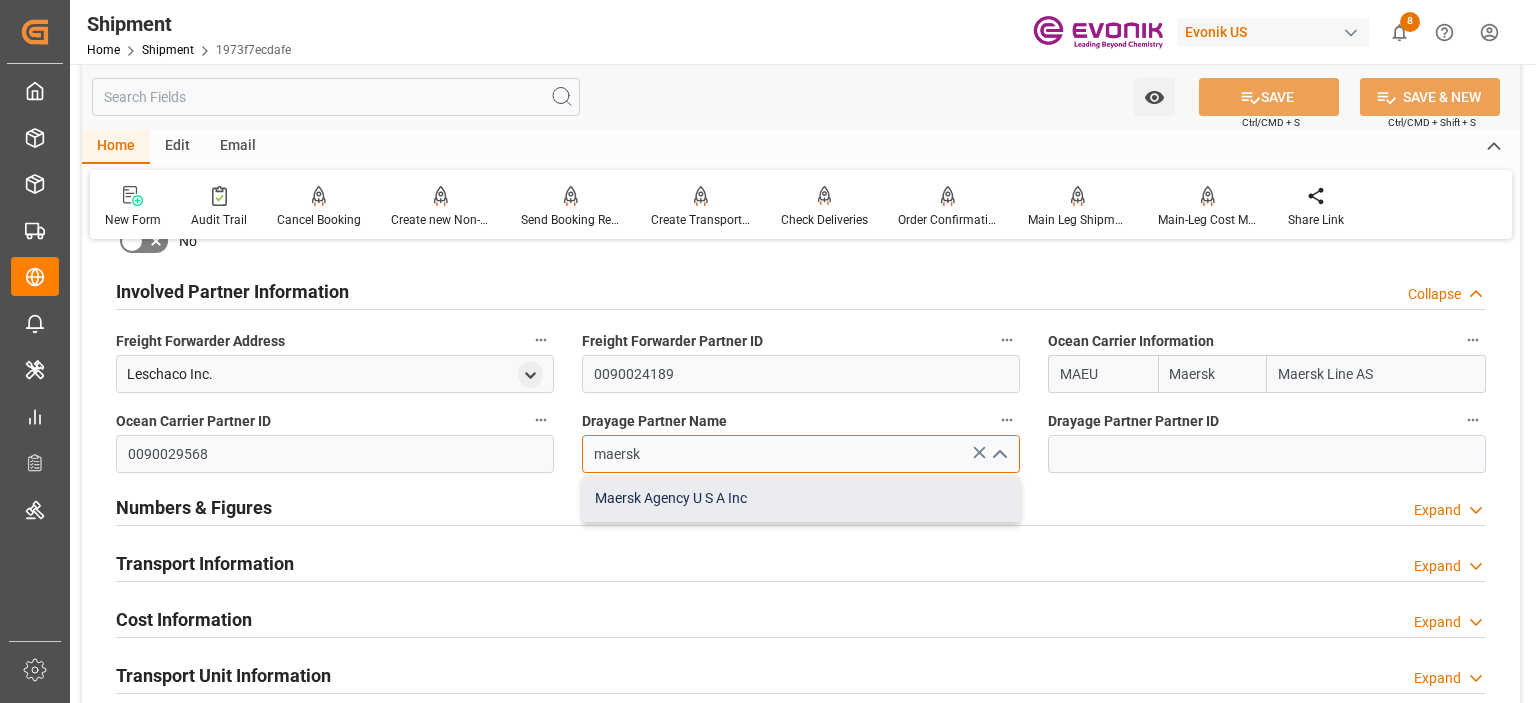 click on "Maersk Agency U S A Inc" at bounding box center [801, 498] 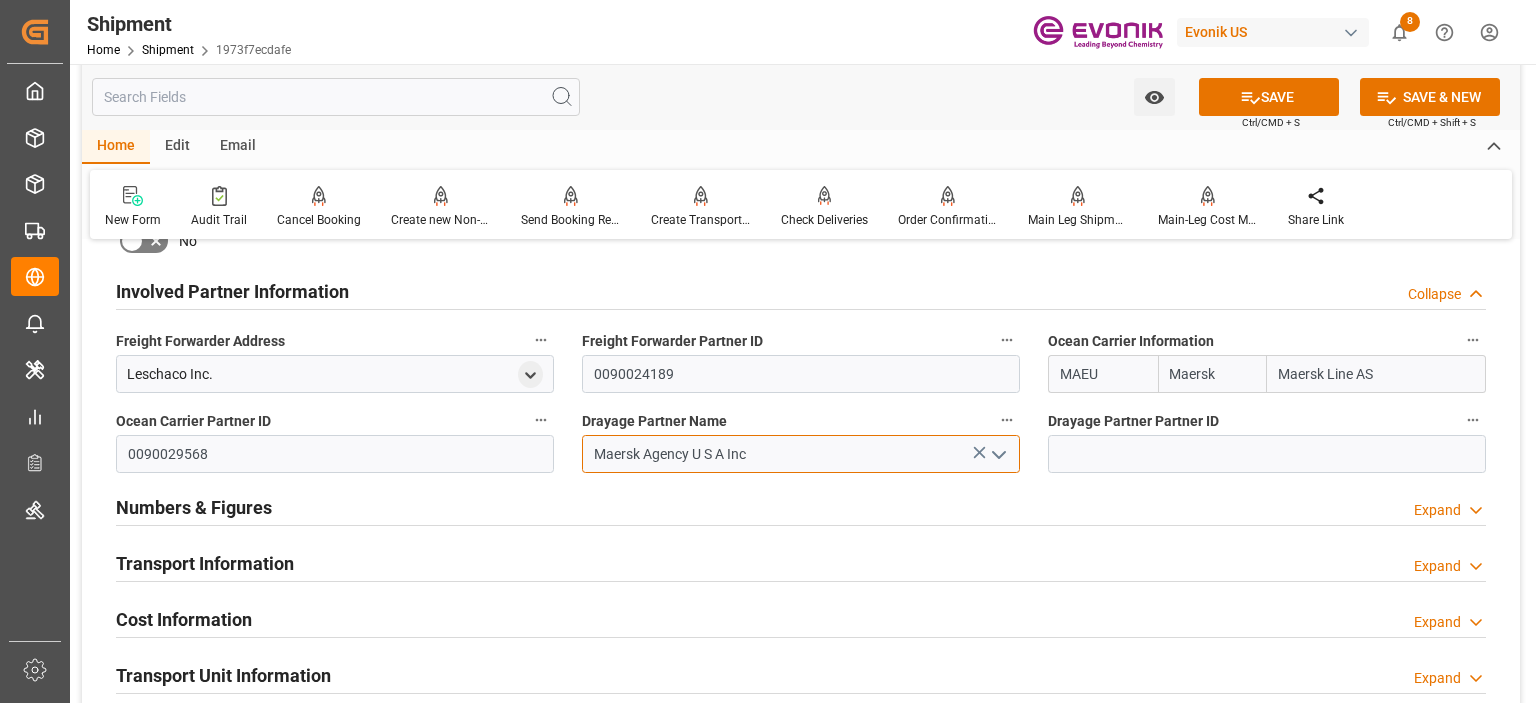 type on "Maersk Agency U S A Inc" 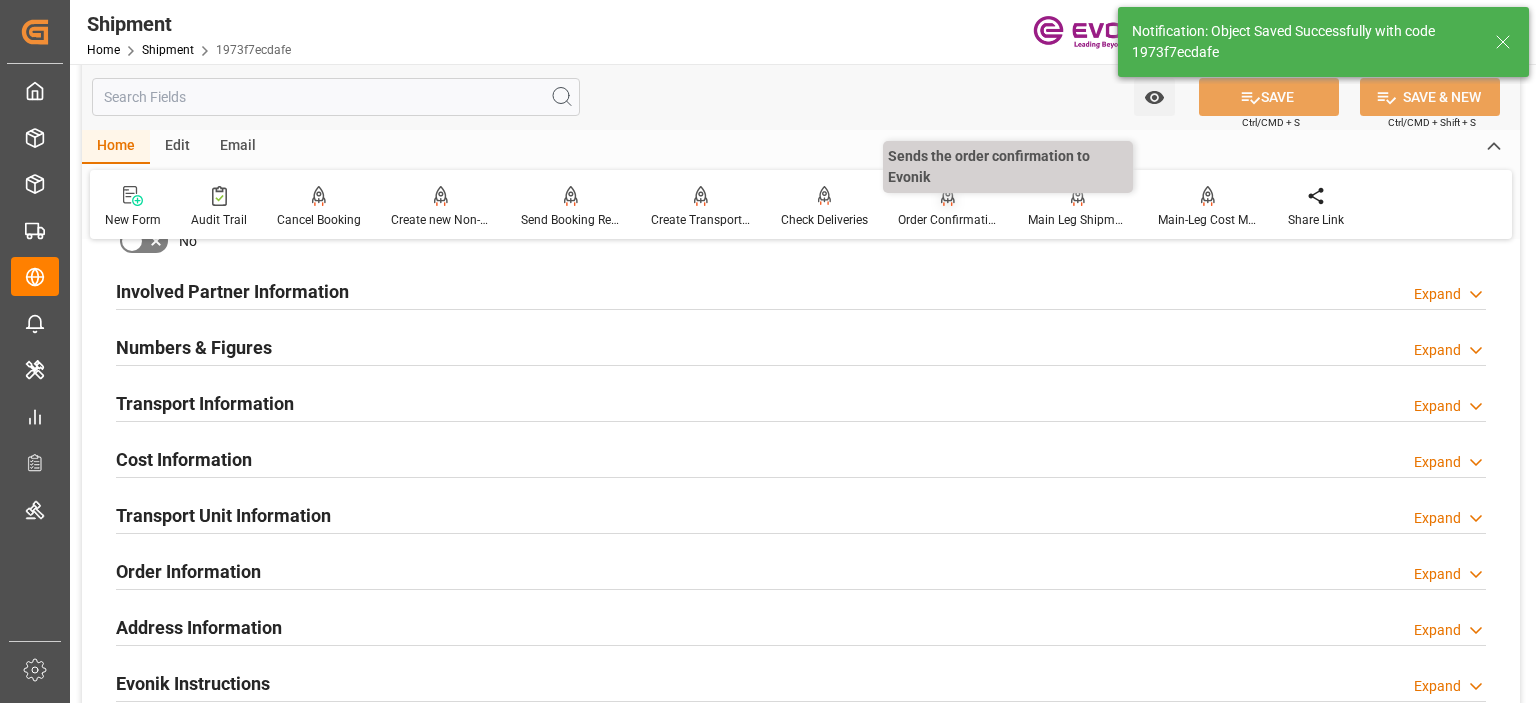 click on "Order Confirmation" at bounding box center (948, 220) 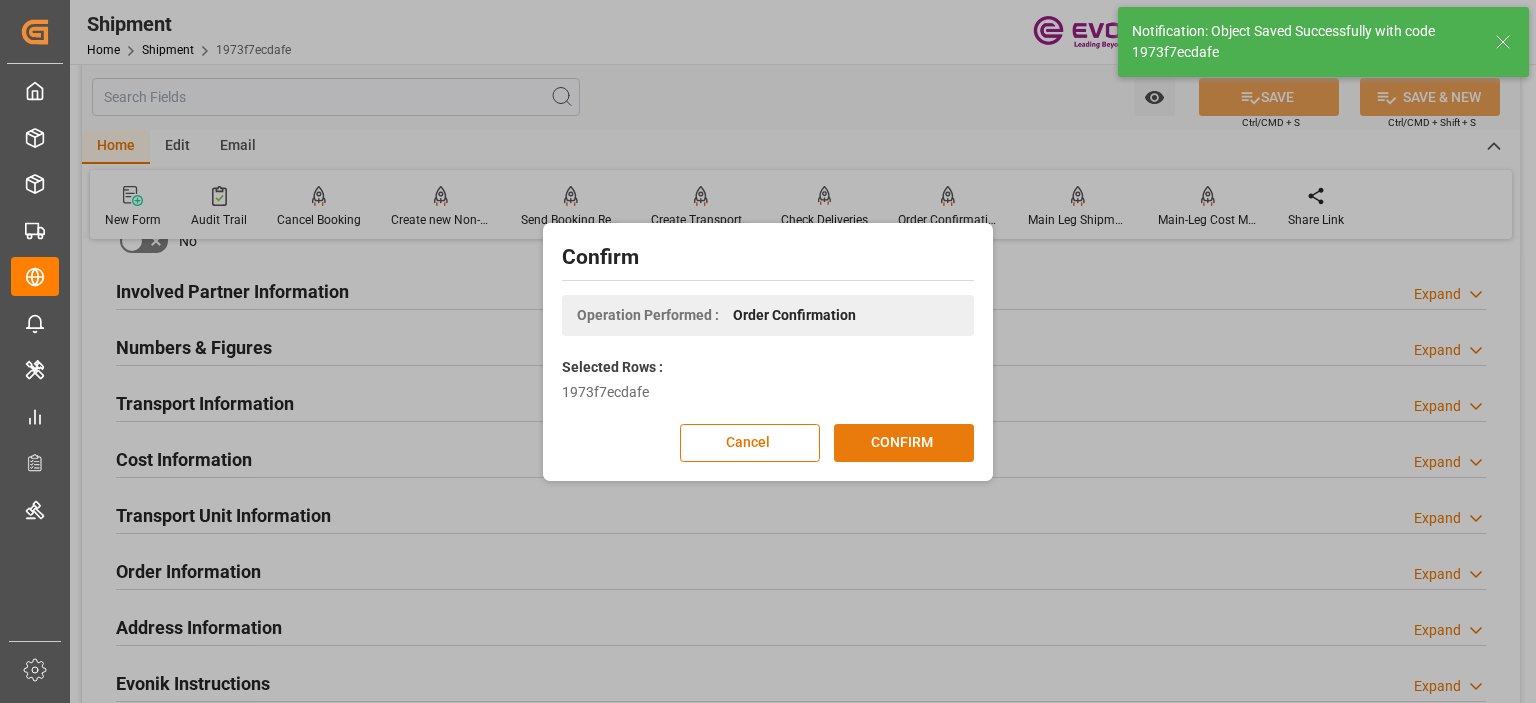 click on "CONFIRM" at bounding box center (904, 443) 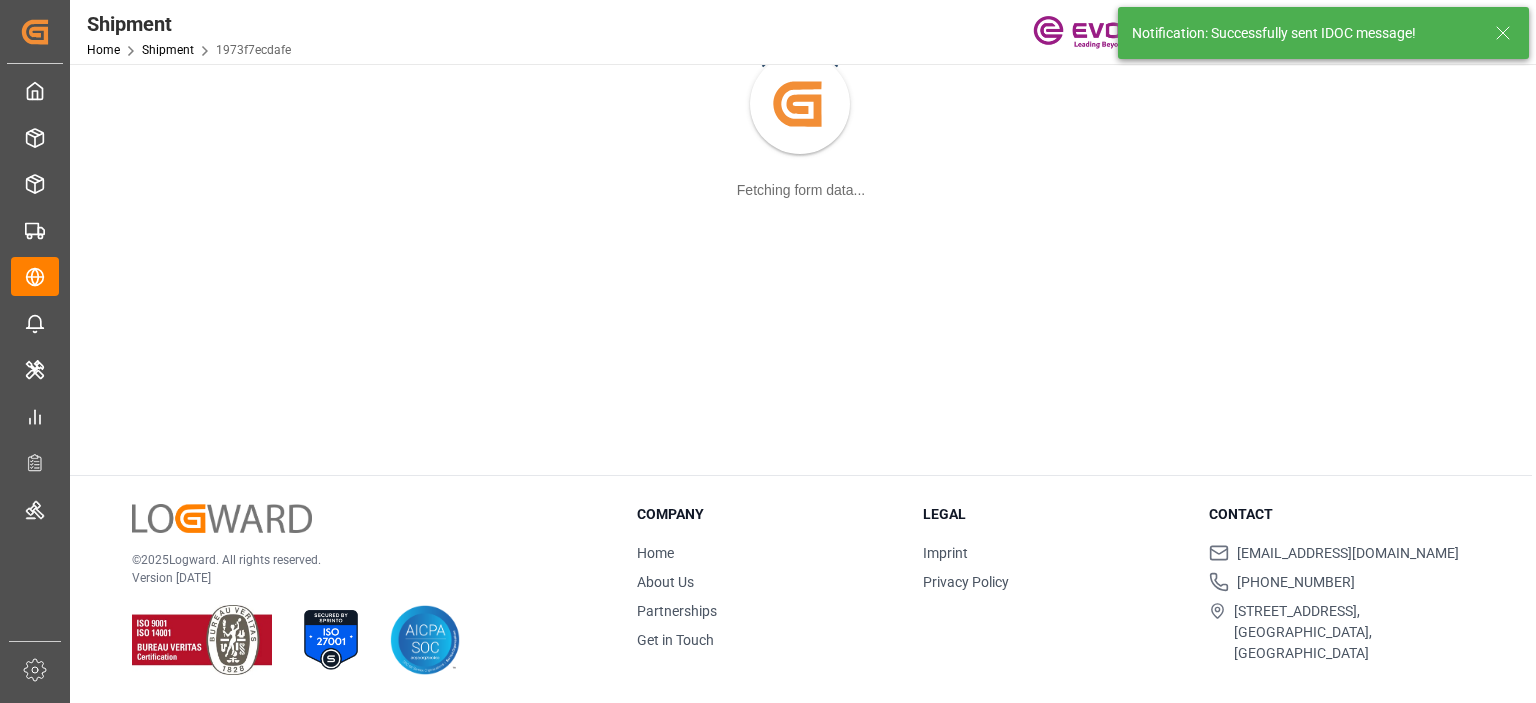 scroll, scrollTop: 216, scrollLeft: 0, axis: vertical 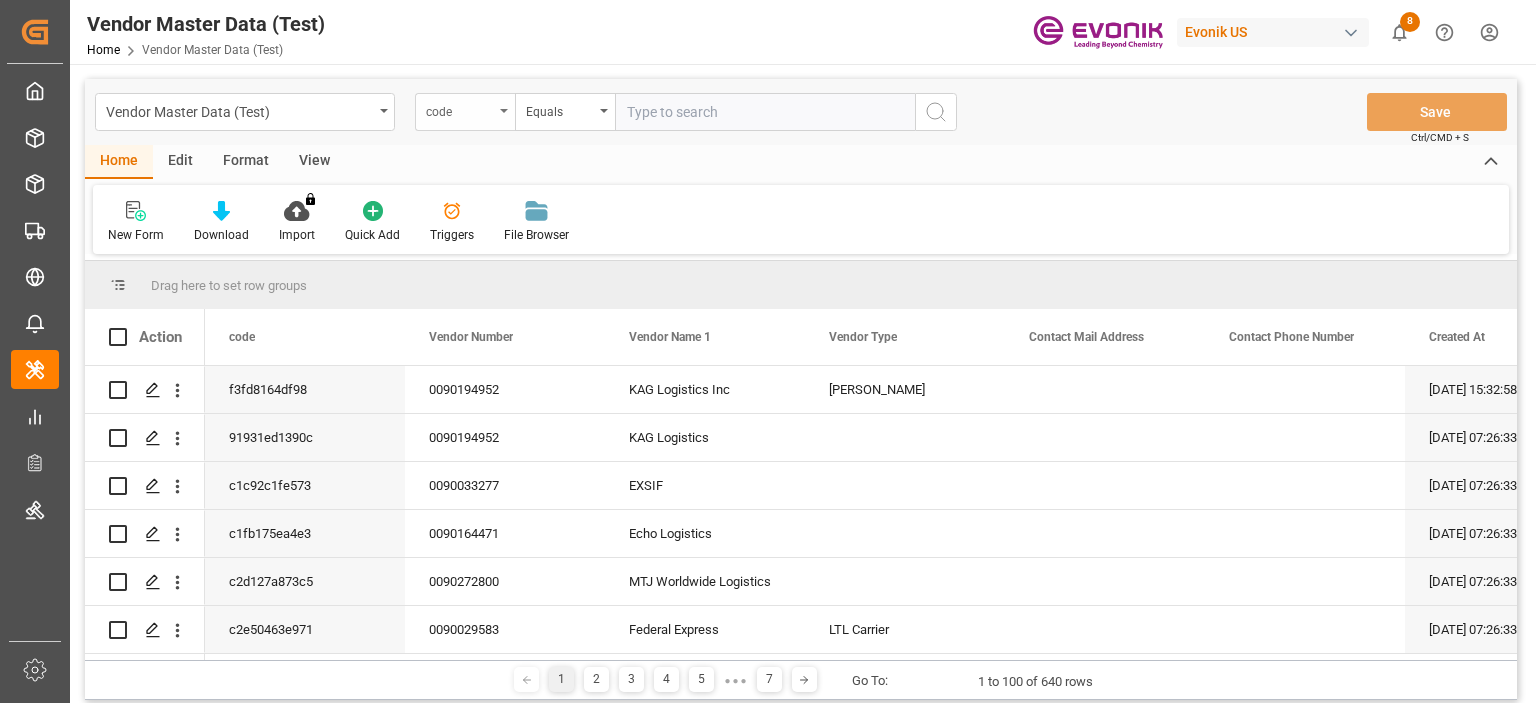 click on "code" at bounding box center [460, 109] 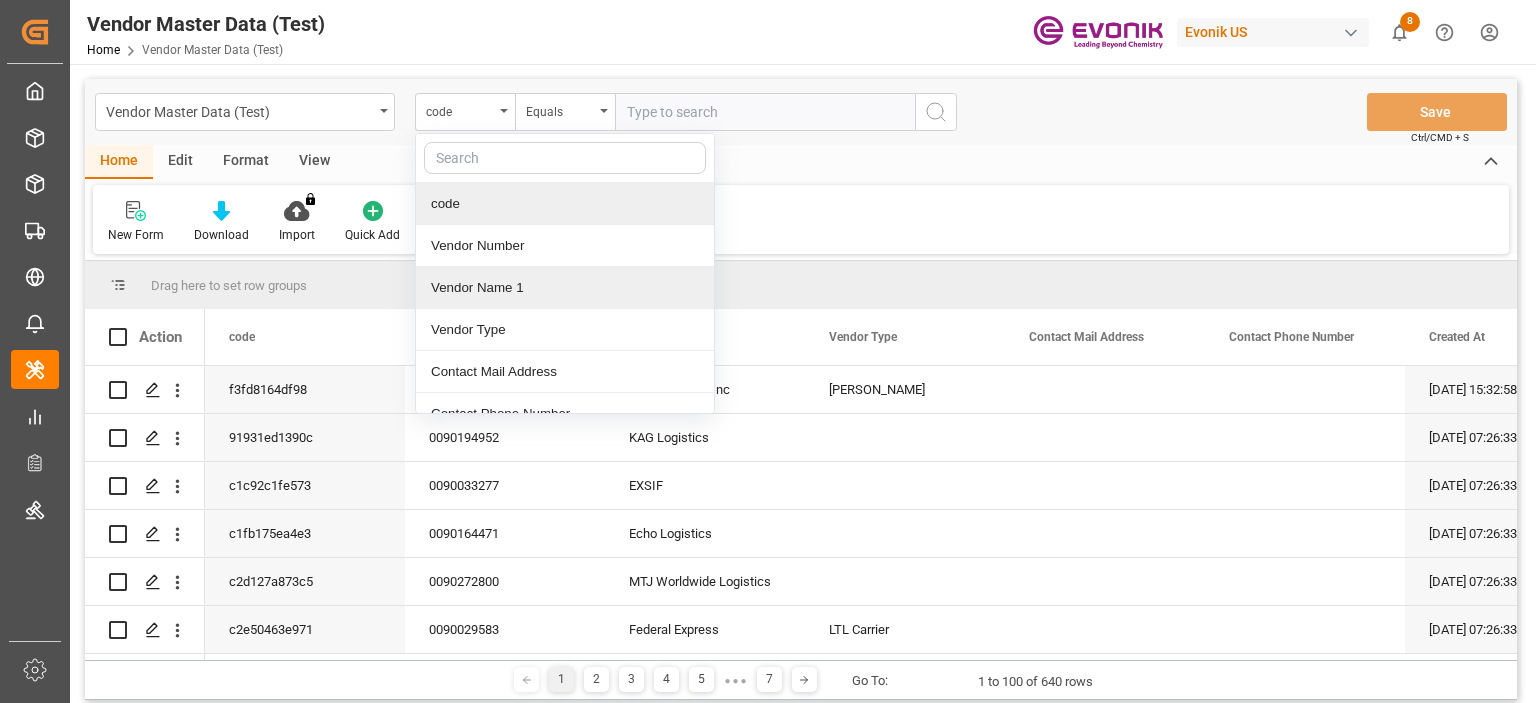 click on "Vendor Name 1" at bounding box center (565, 288) 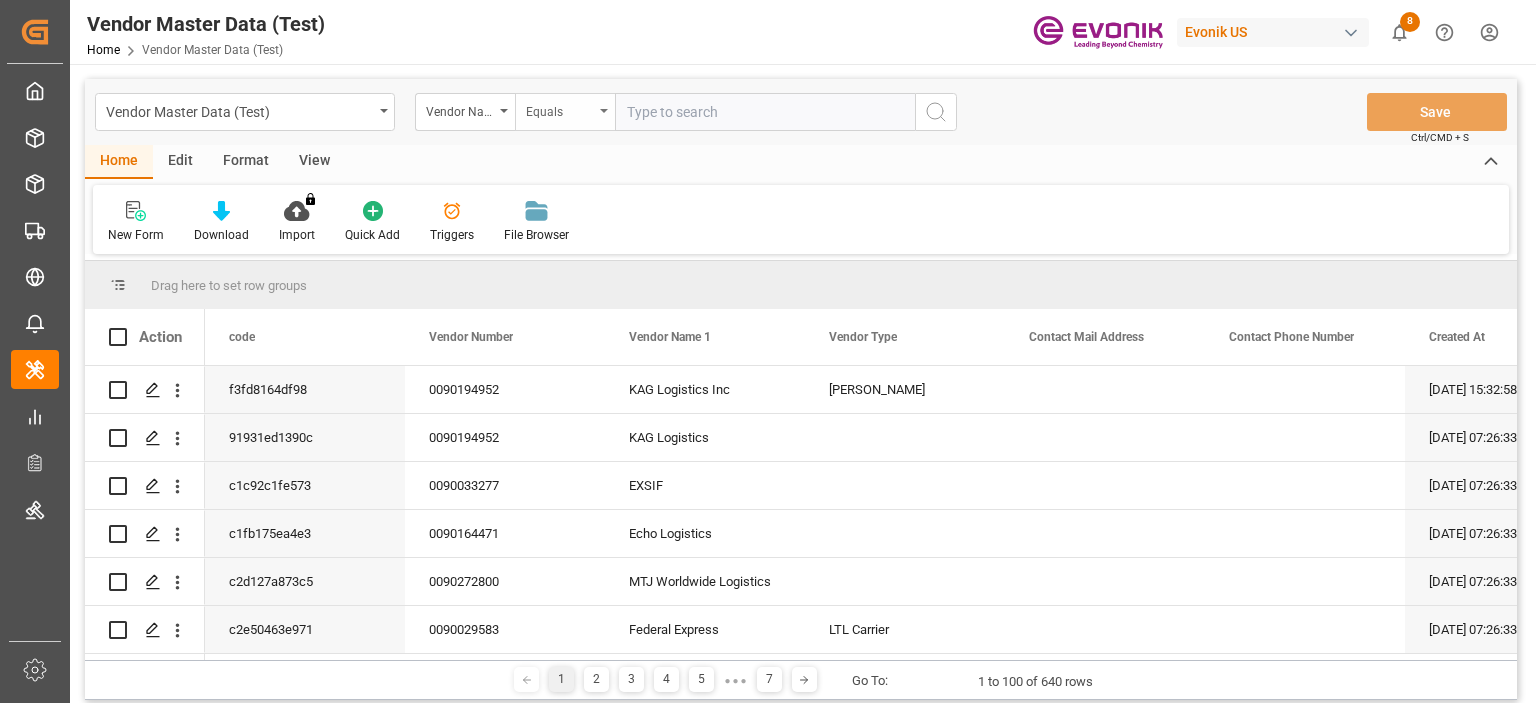 click on "Equals" at bounding box center (560, 109) 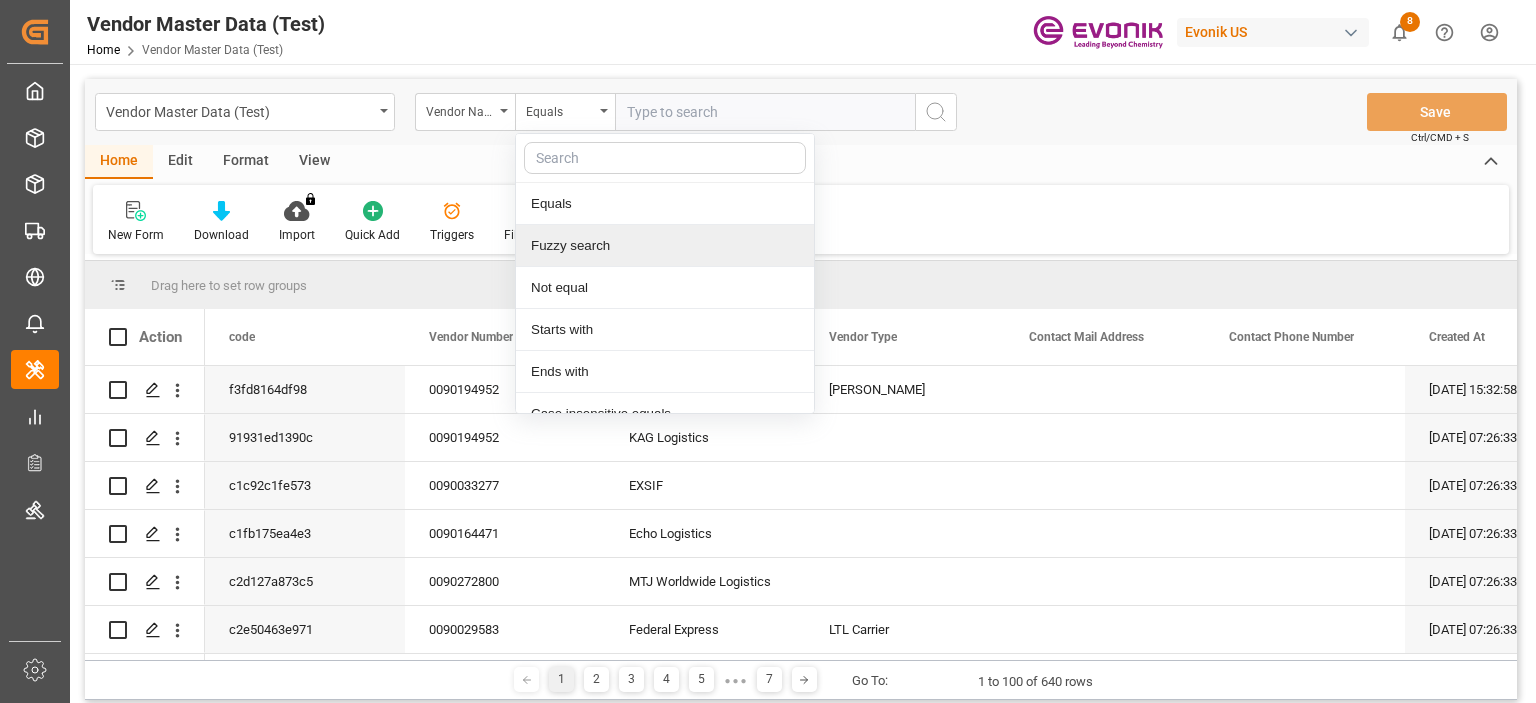 click on "Fuzzy search" at bounding box center [665, 246] 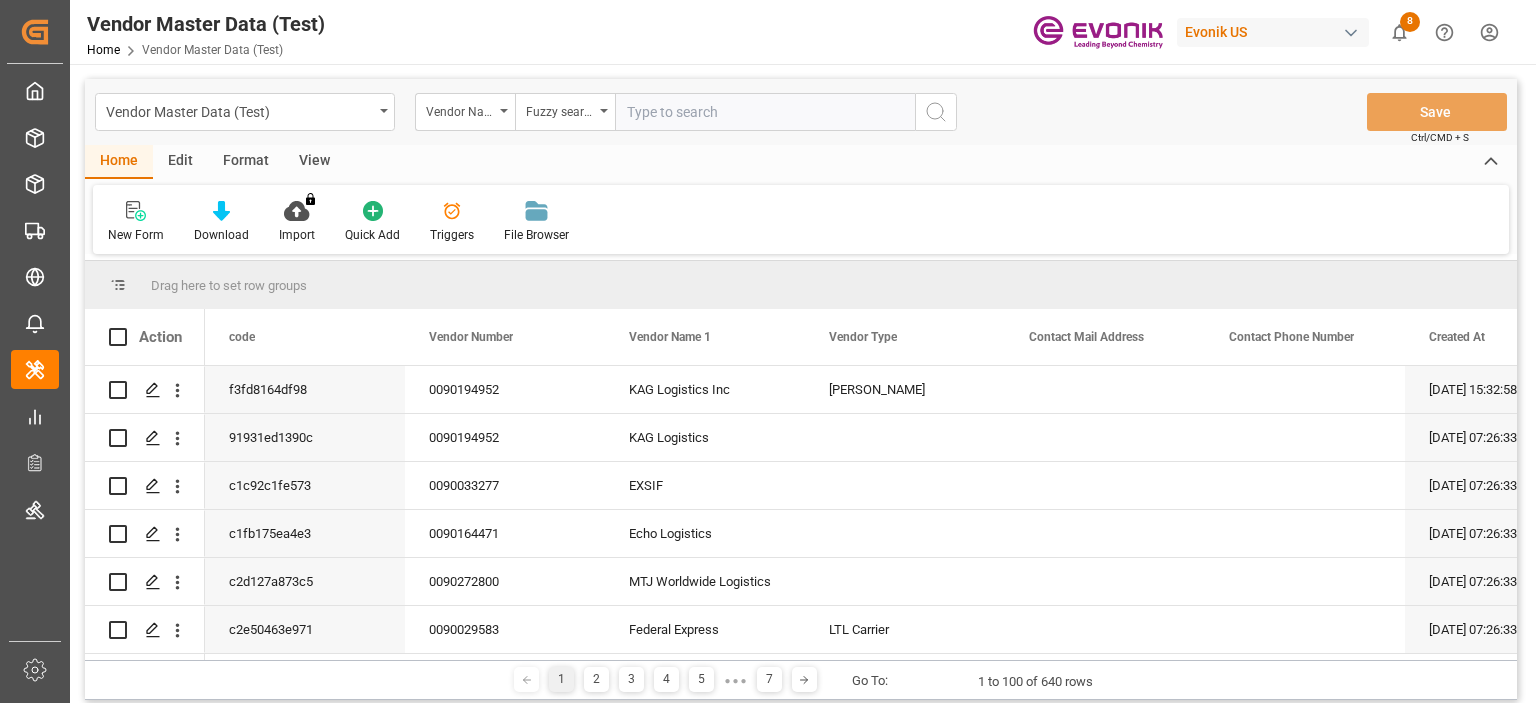 click at bounding box center [765, 112] 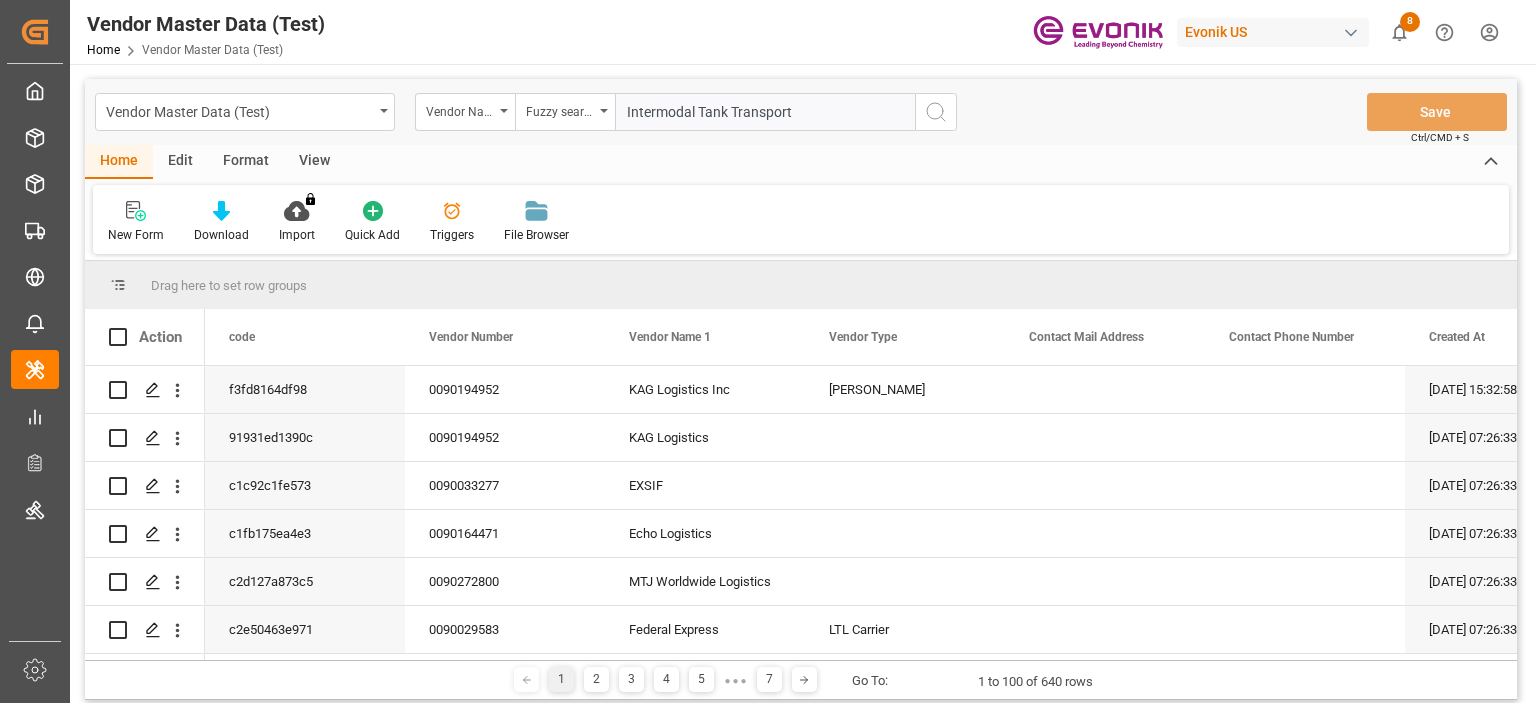 type 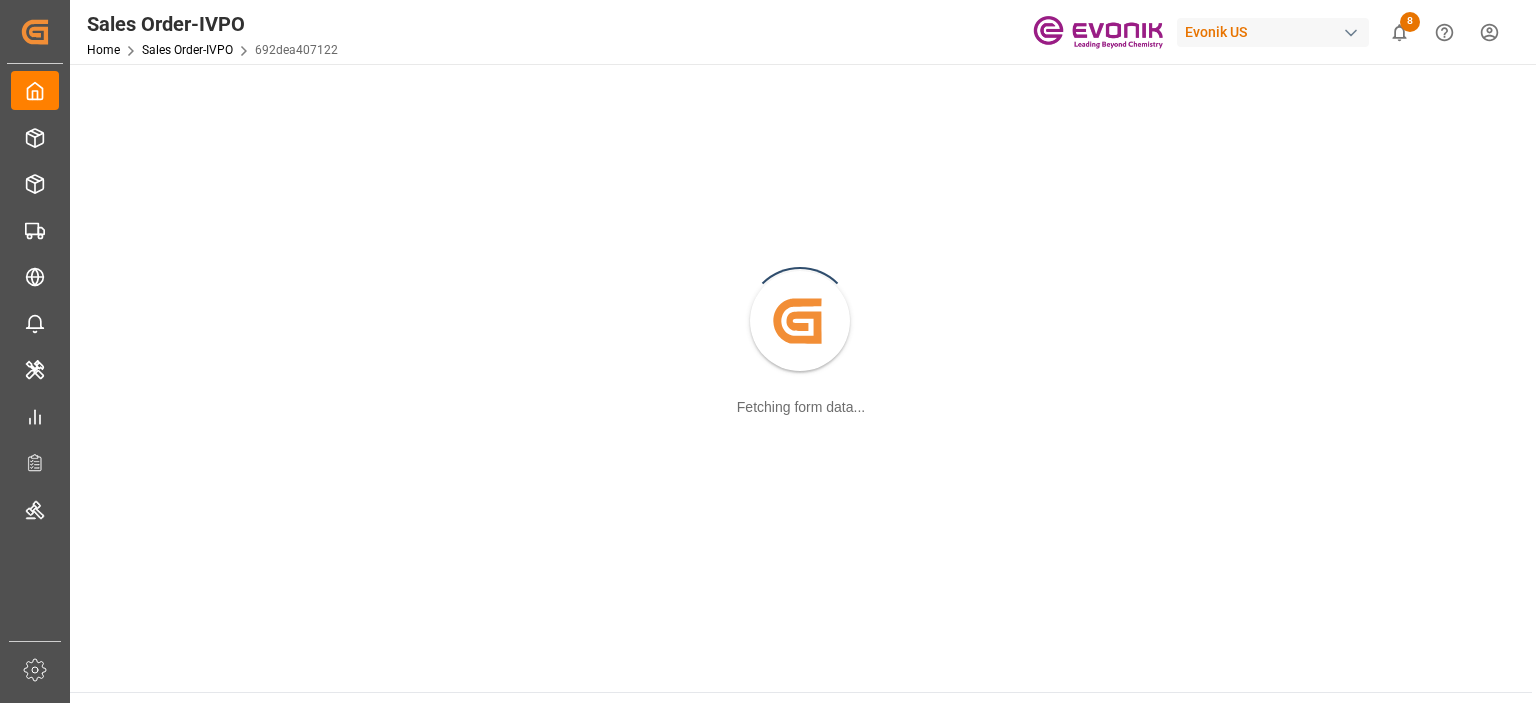 scroll, scrollTop: 0, scrollLeft: 0, axis: both 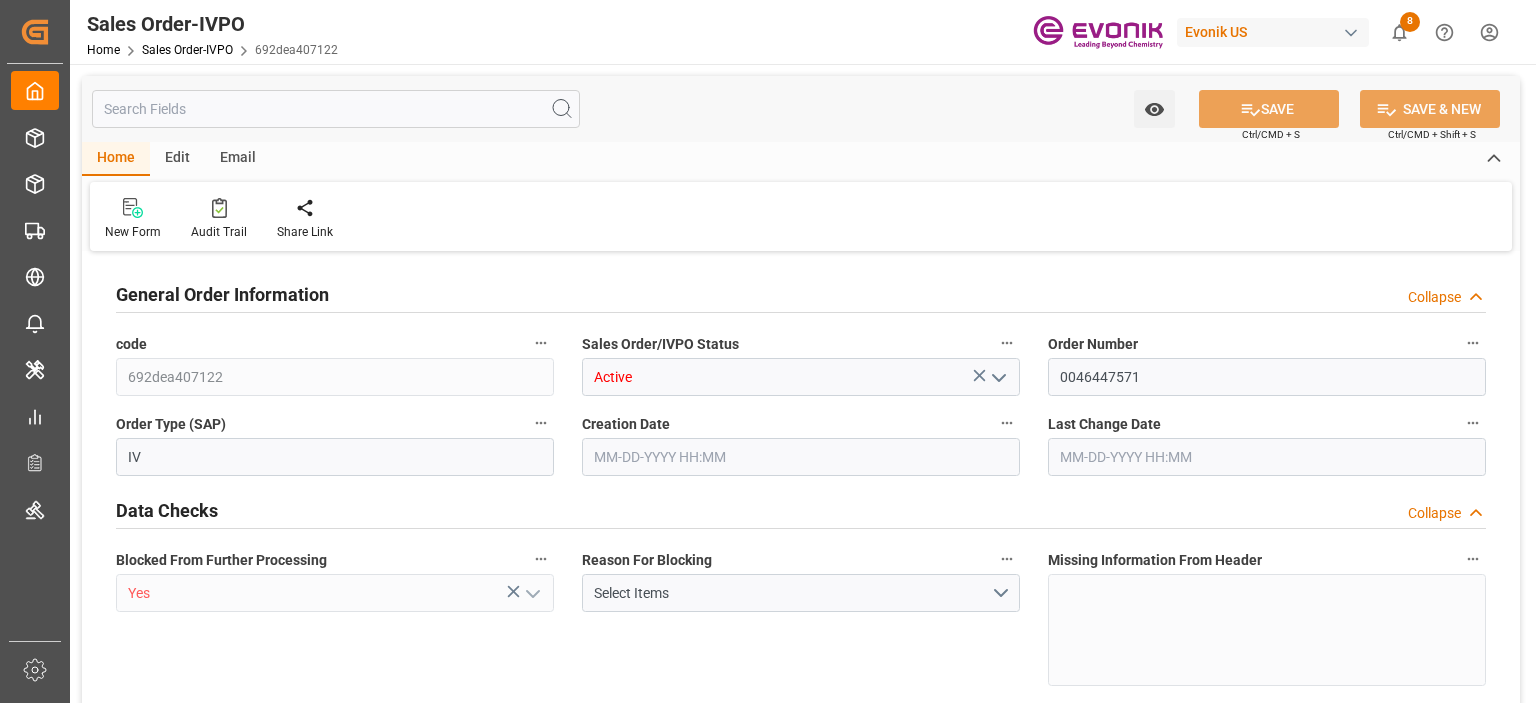 type on "BEANR" 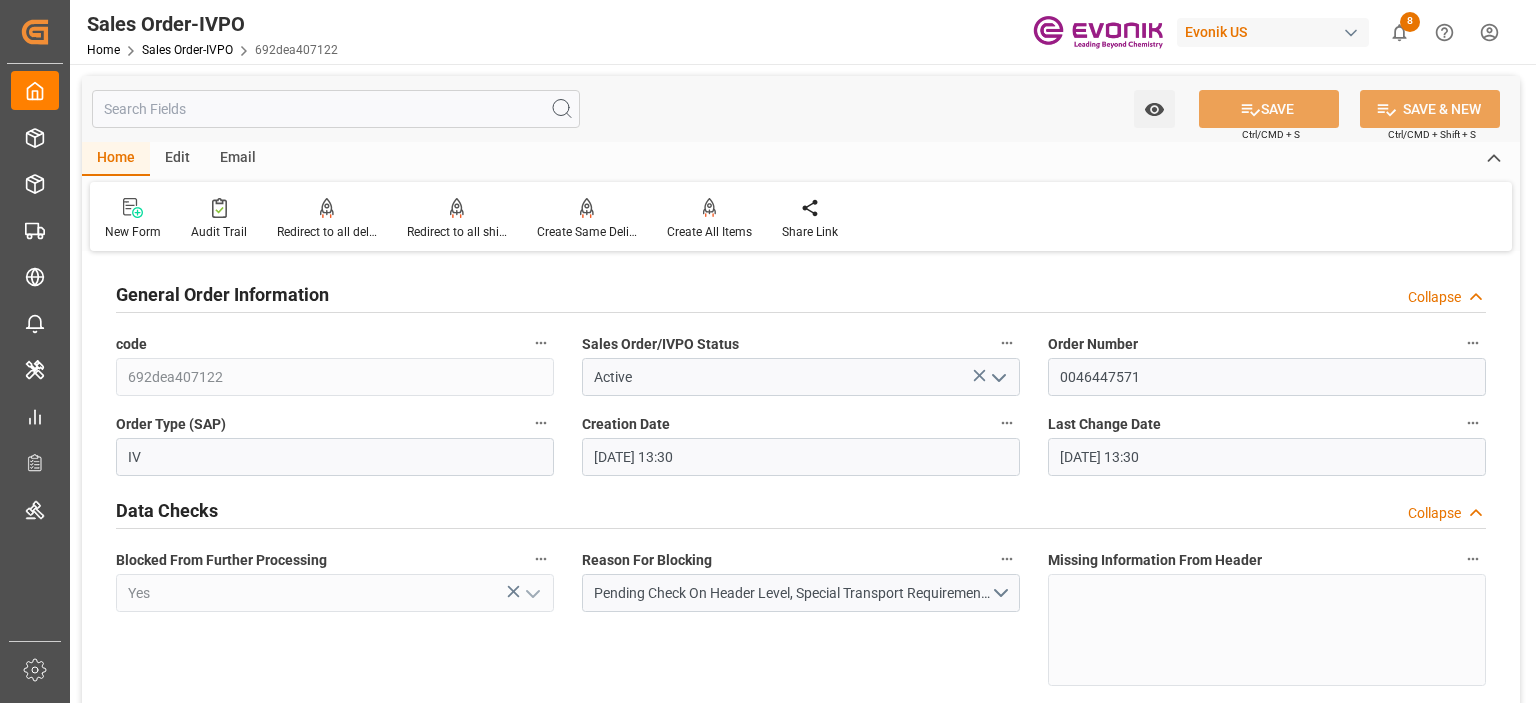 type on "[DATE] 13:30" 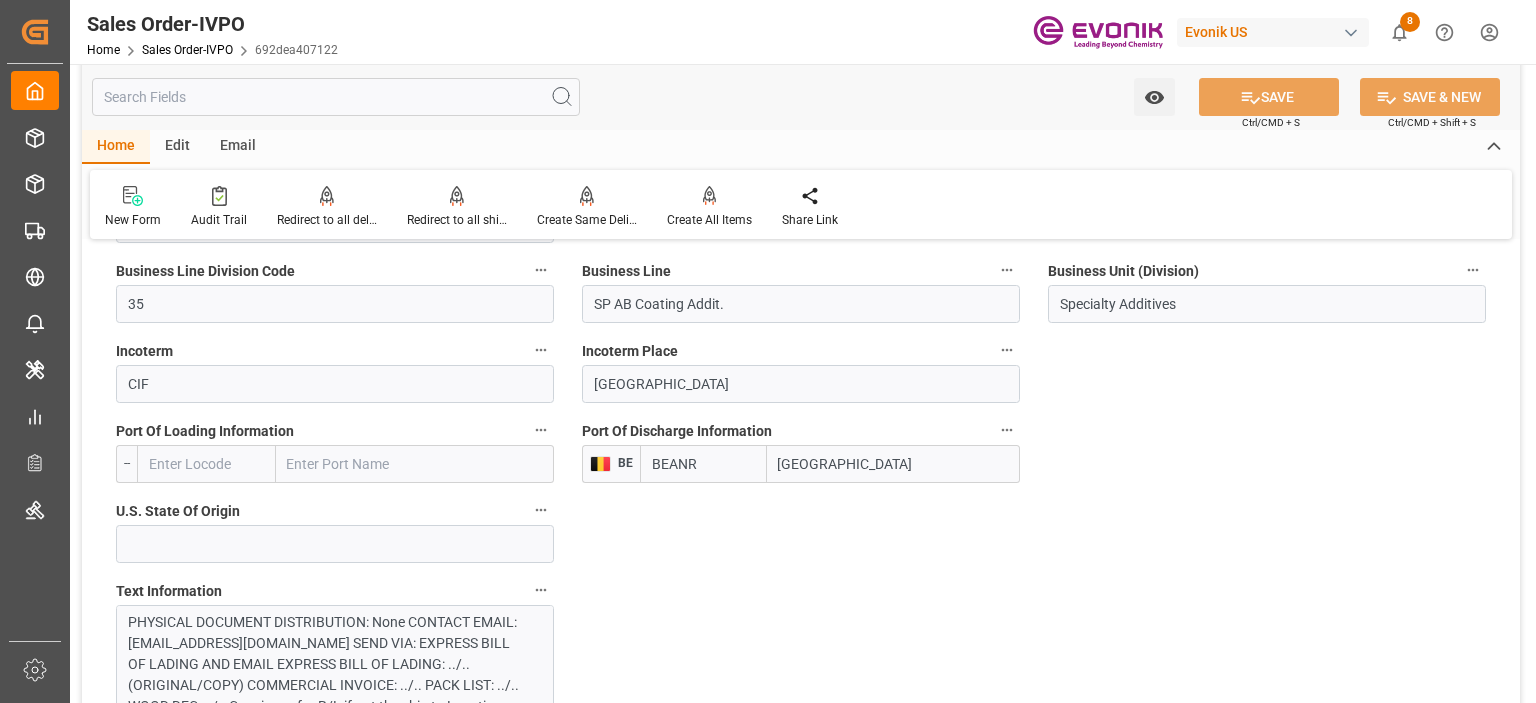 scroll, scrollTop: 1000, scrollLeft: 0, axis: vertical 